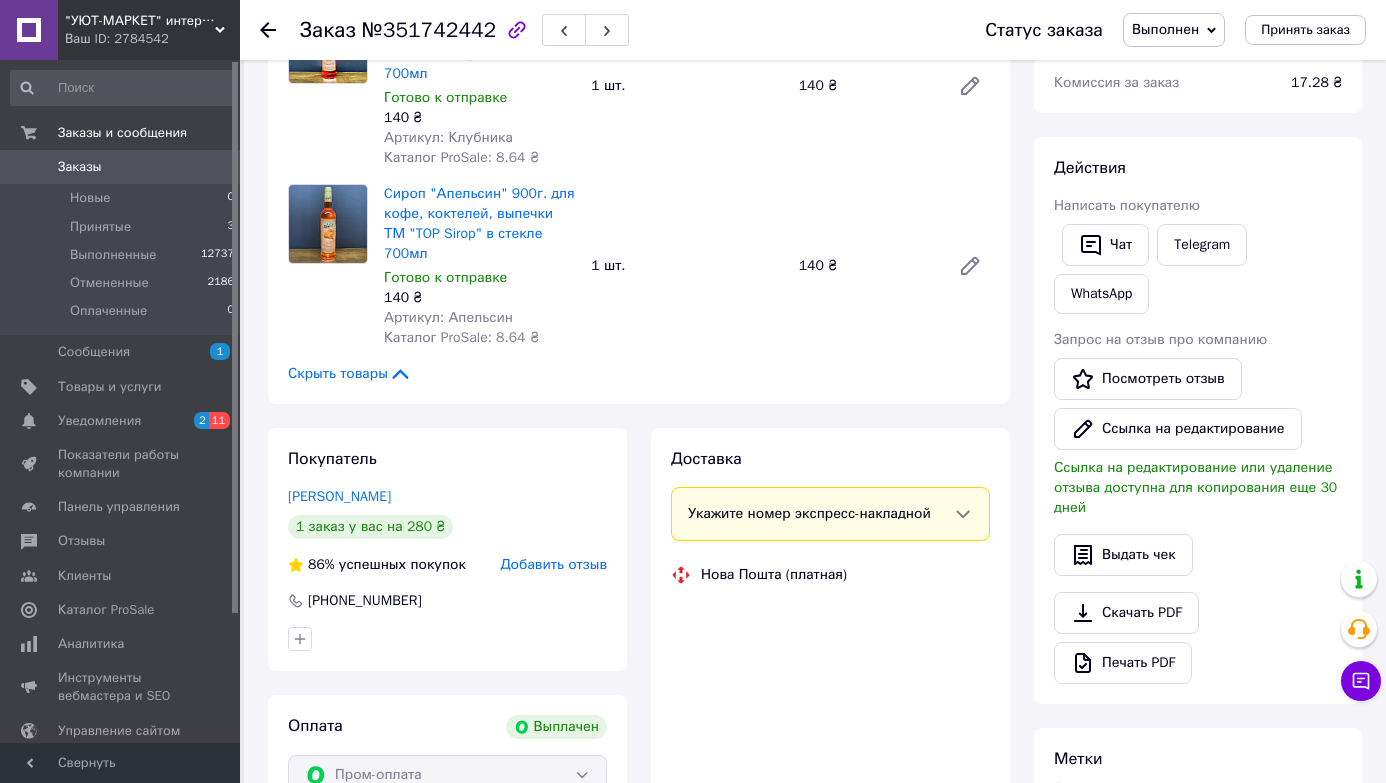scroll, scrollTop: 240, scrollLeft: 0, axis: vertical 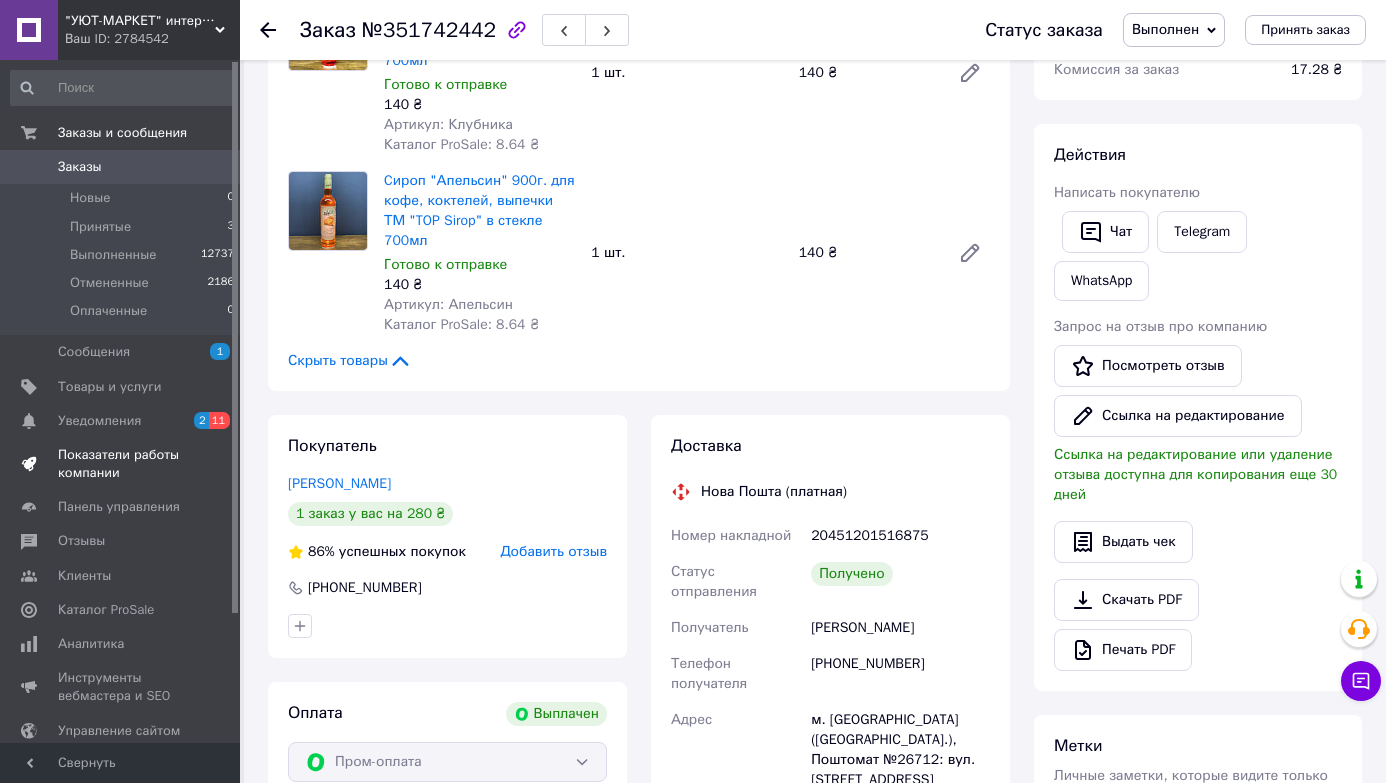 click on "Показатели работы компании" at bounding box center (121, 464) 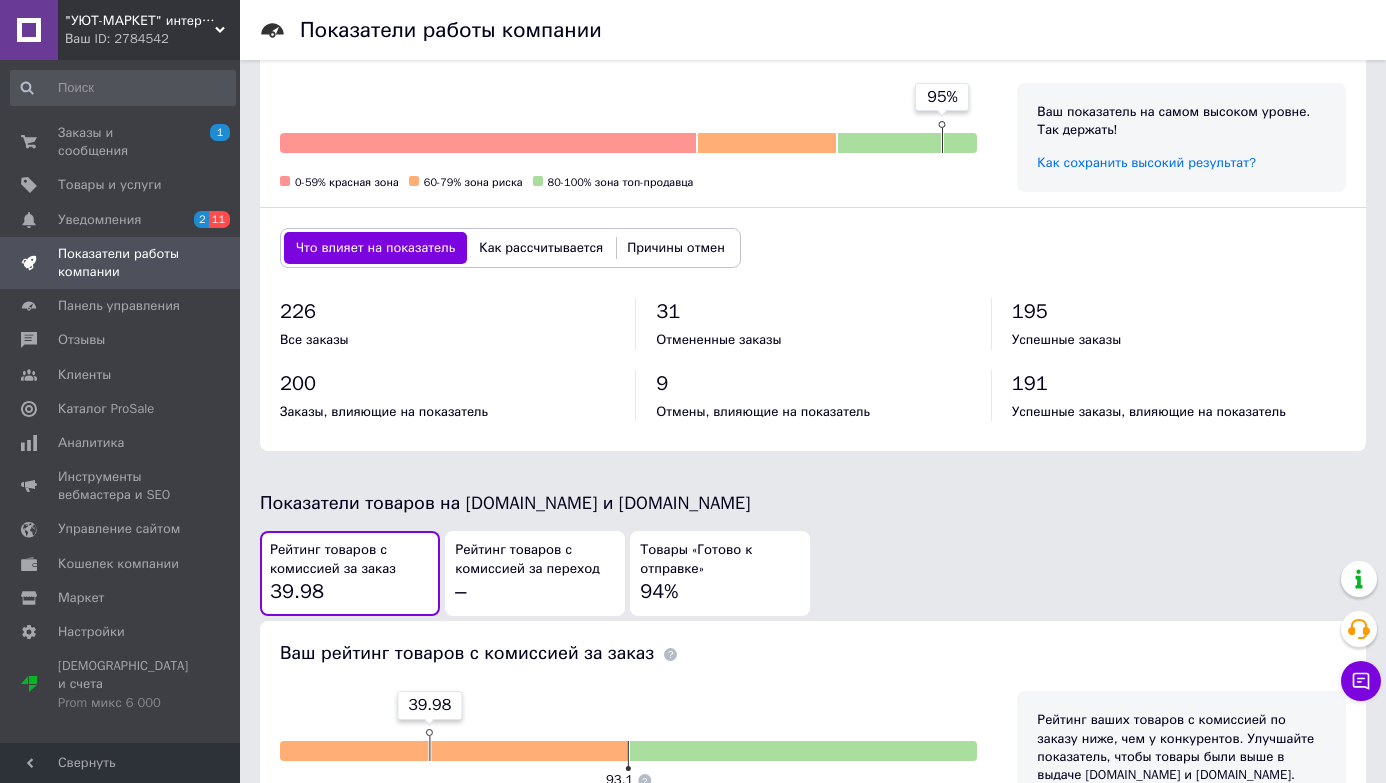 scroll, scrollTop: 647, scrollLeft: 0, axis: vertical 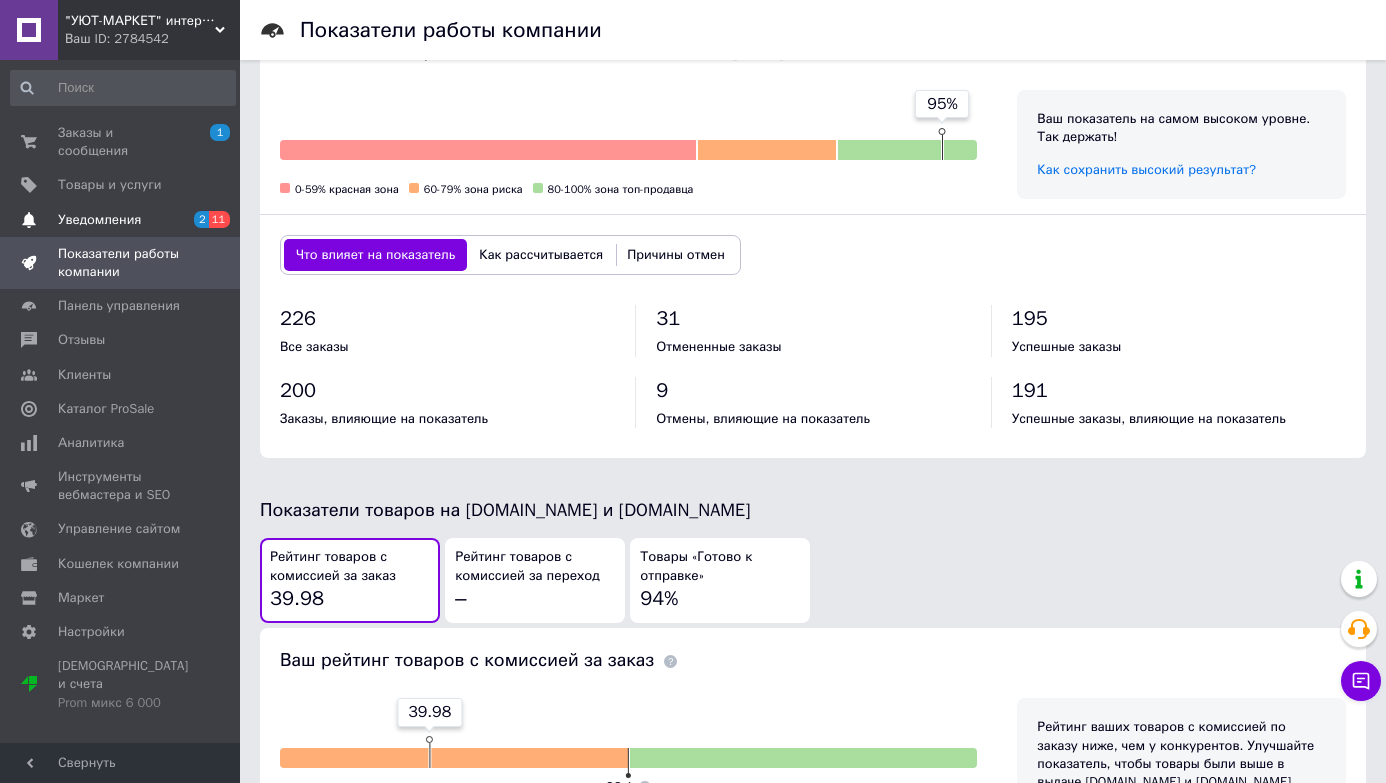 click on "Уведомления 2 11" at bounding box center [123, 220] 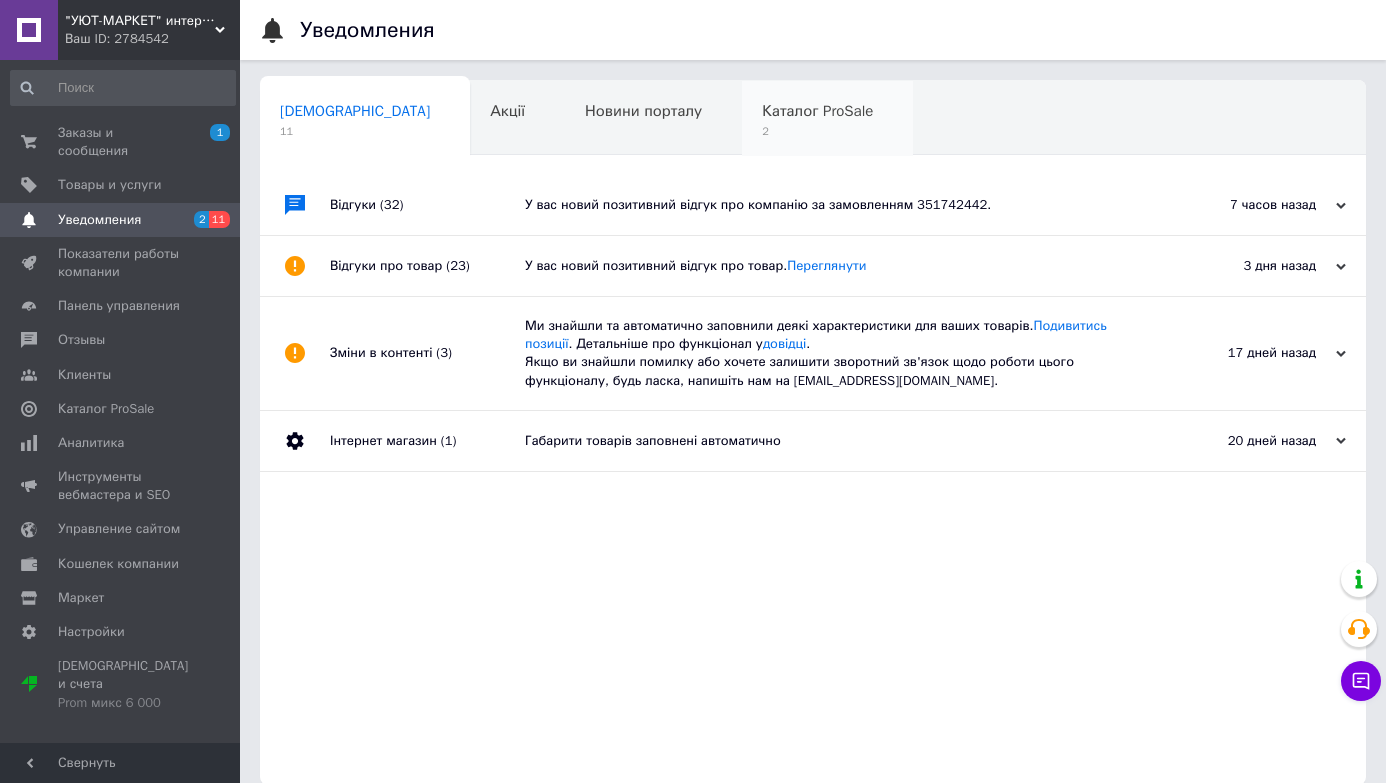 click on "Каталог ProSale" at bounding box center (817, 111) 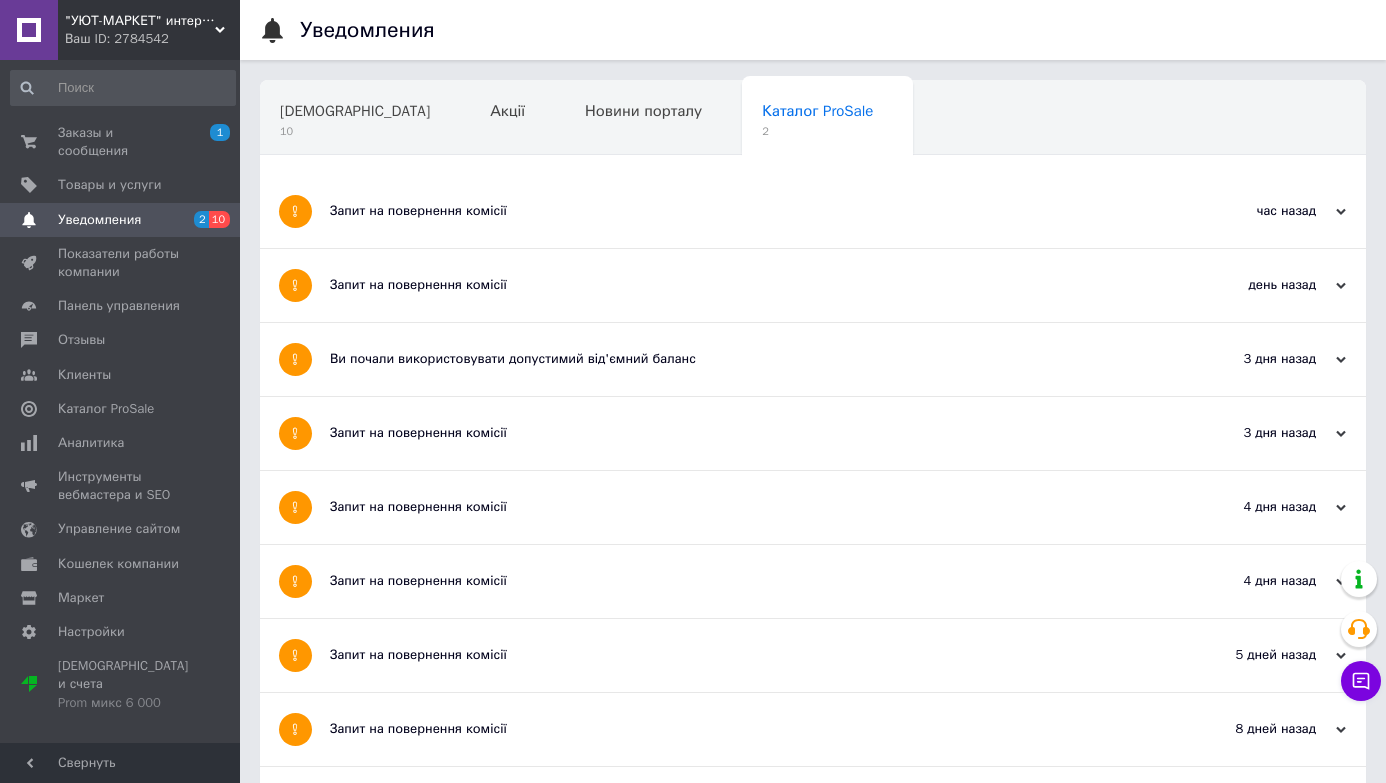 click on "Запит на повернення комісії" at bounding box center (738, 211) 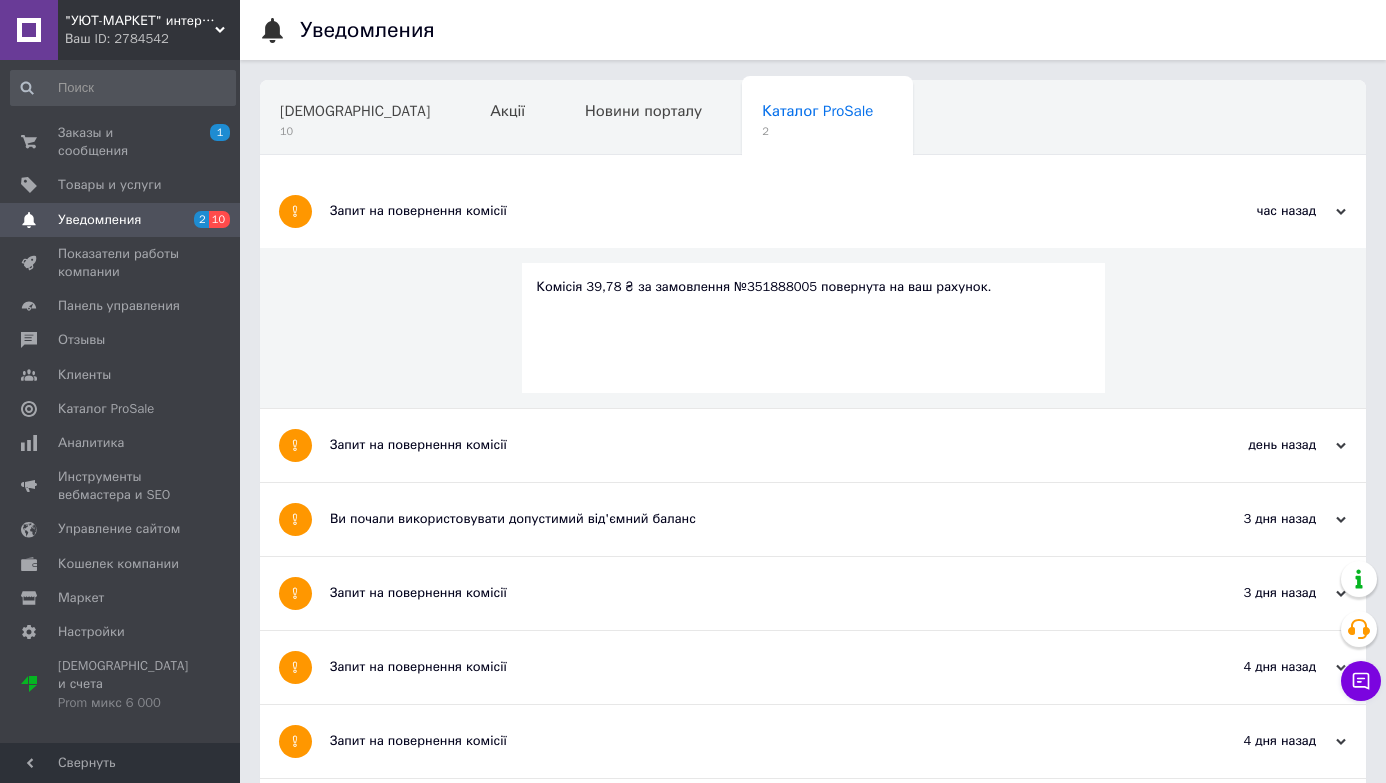 click on "Запит на повернення комісії" at bounding box center [738, 445] 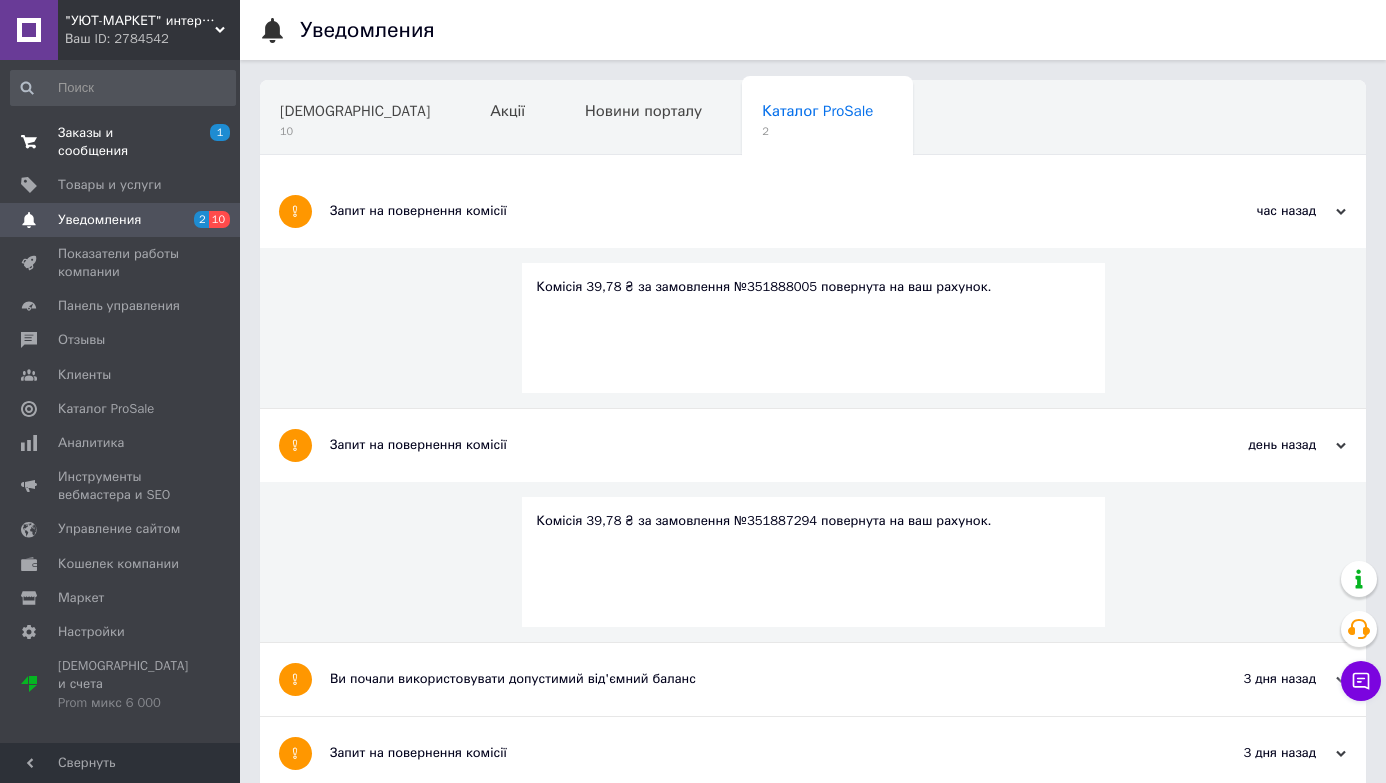click on "Заказы и сообщения" at bounding box center (121, 142) 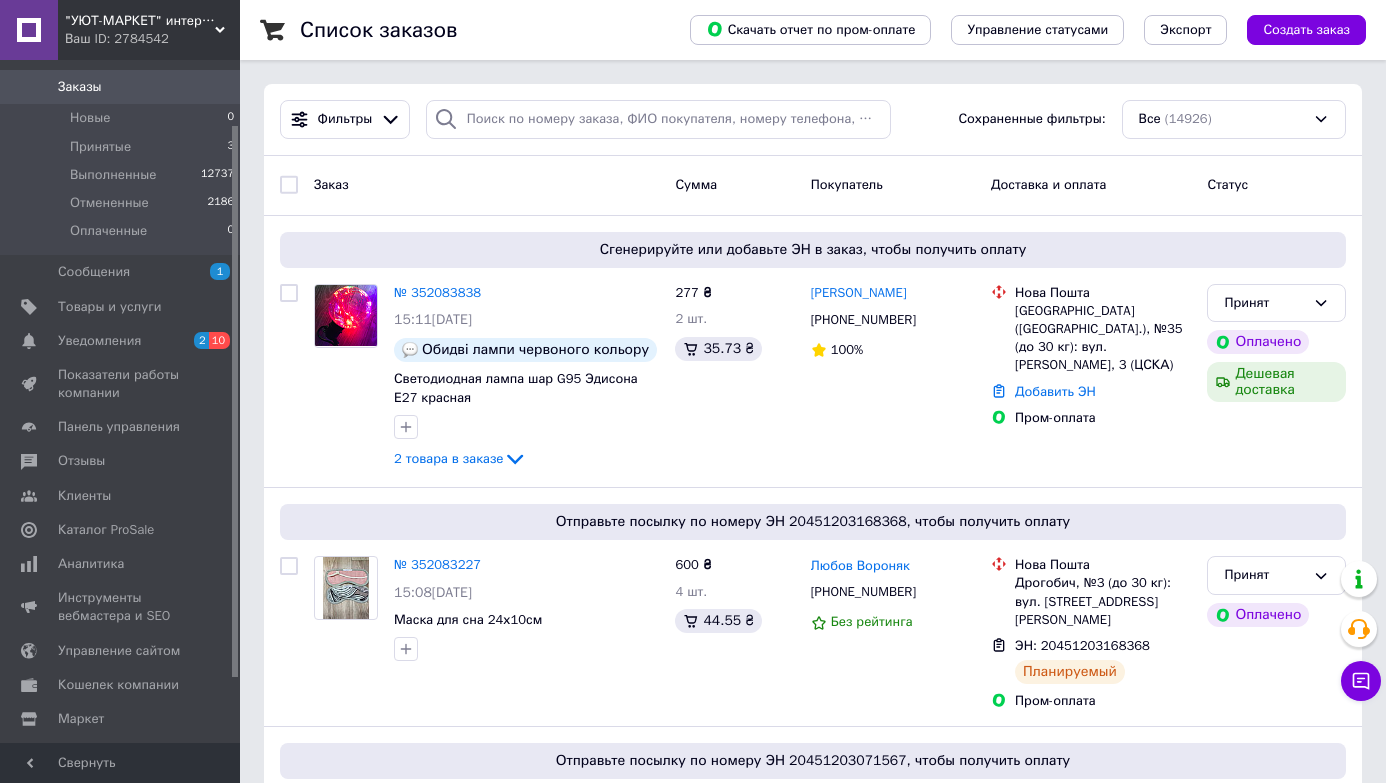 scroll, scrollTop: 158, scrollLeft: 0, axis: vertical 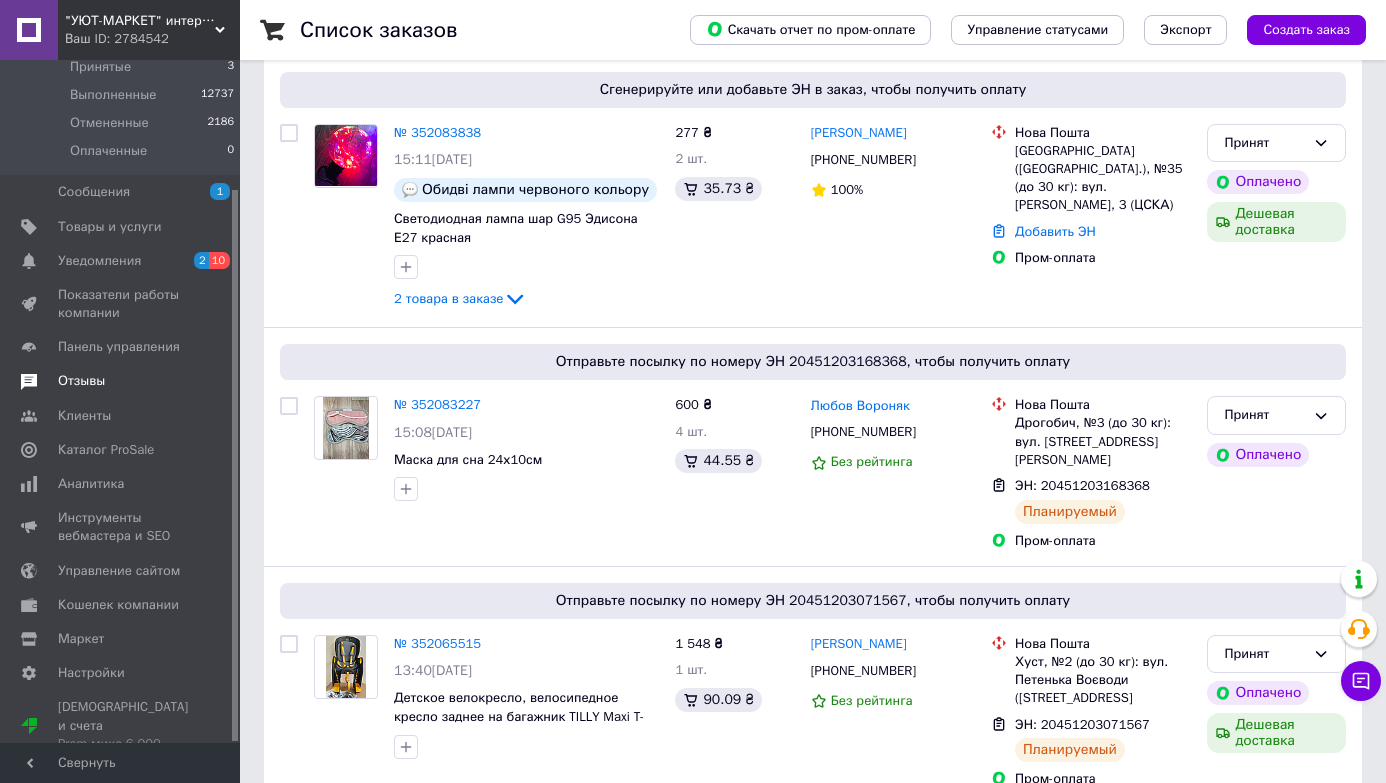 click on "Отзывы" at bounding box center (123, 381) 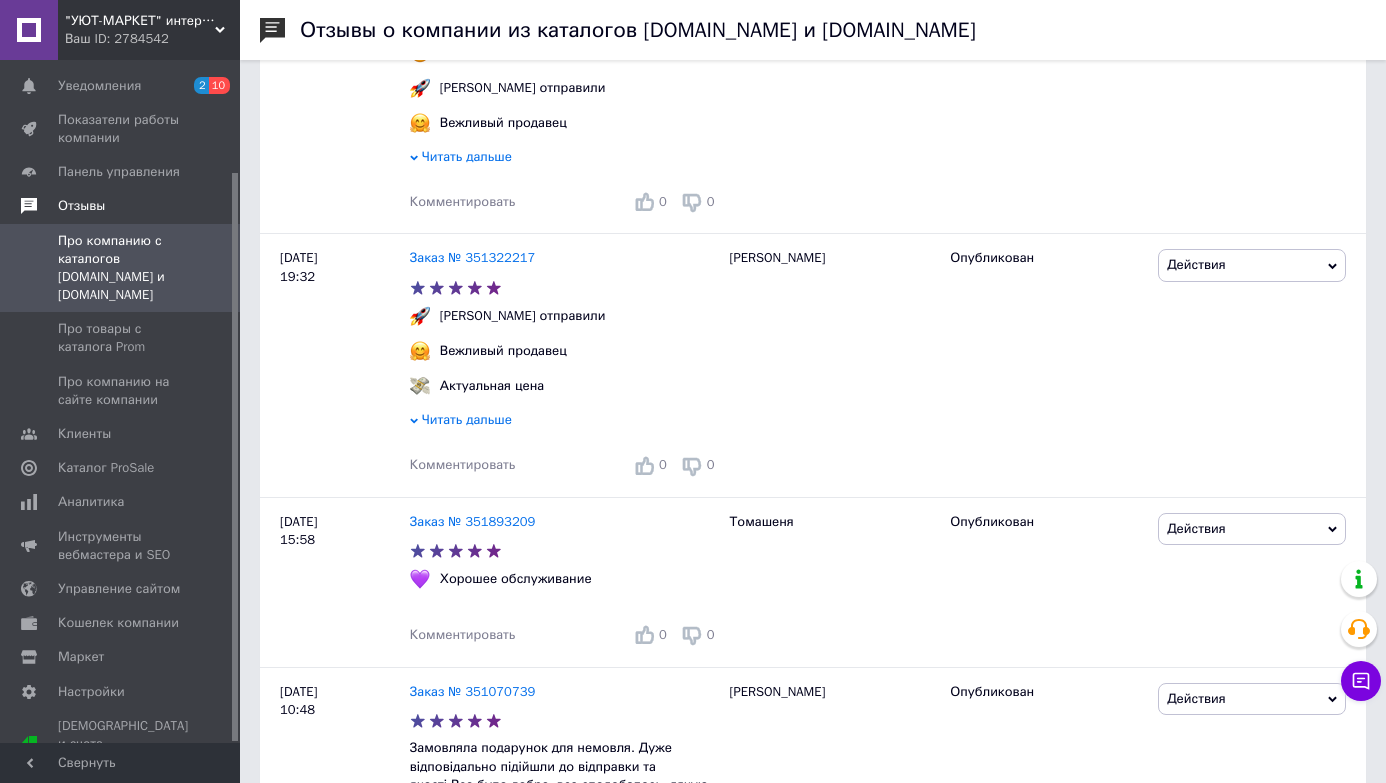 scroll, scrollTop: 520, scrollLeft: 0, axis: vertical 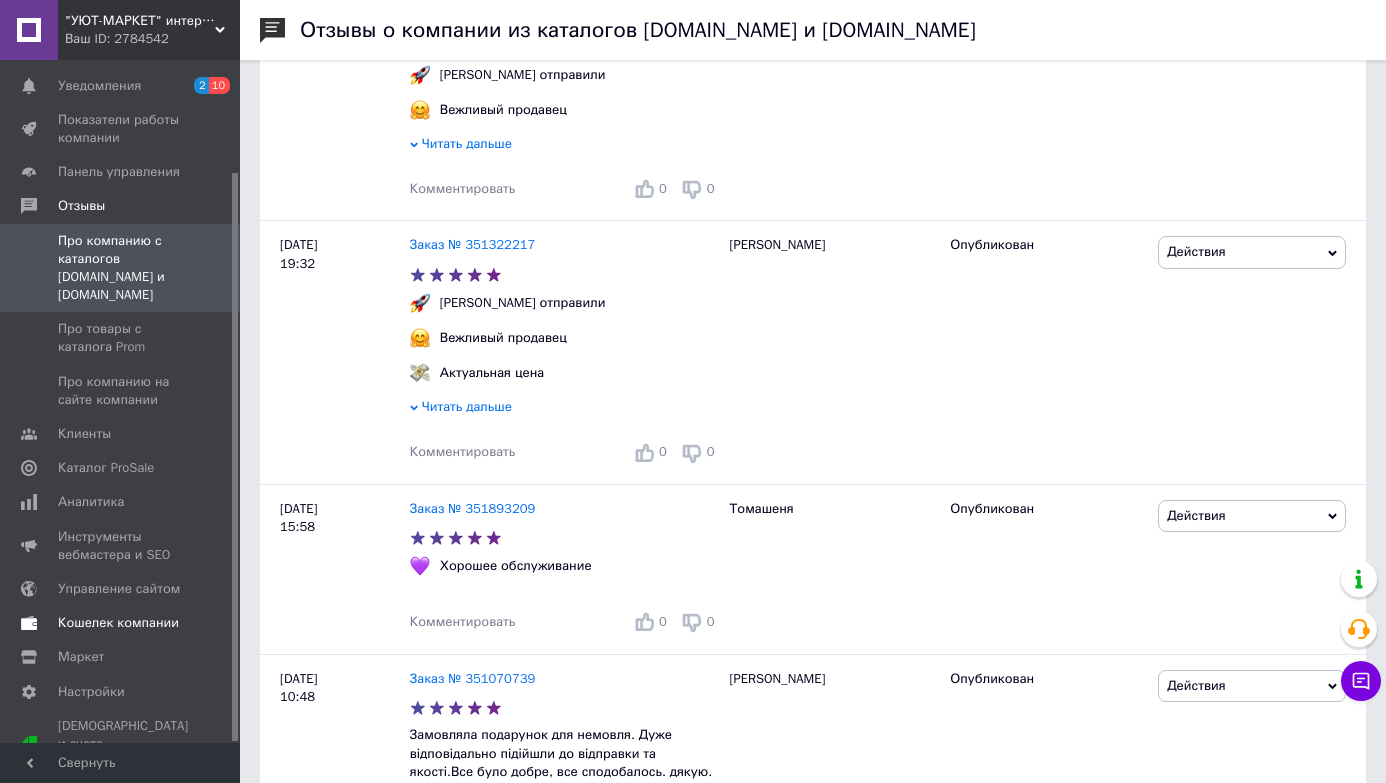 click on "Кошелек компании" at bounding box center (118, 623) 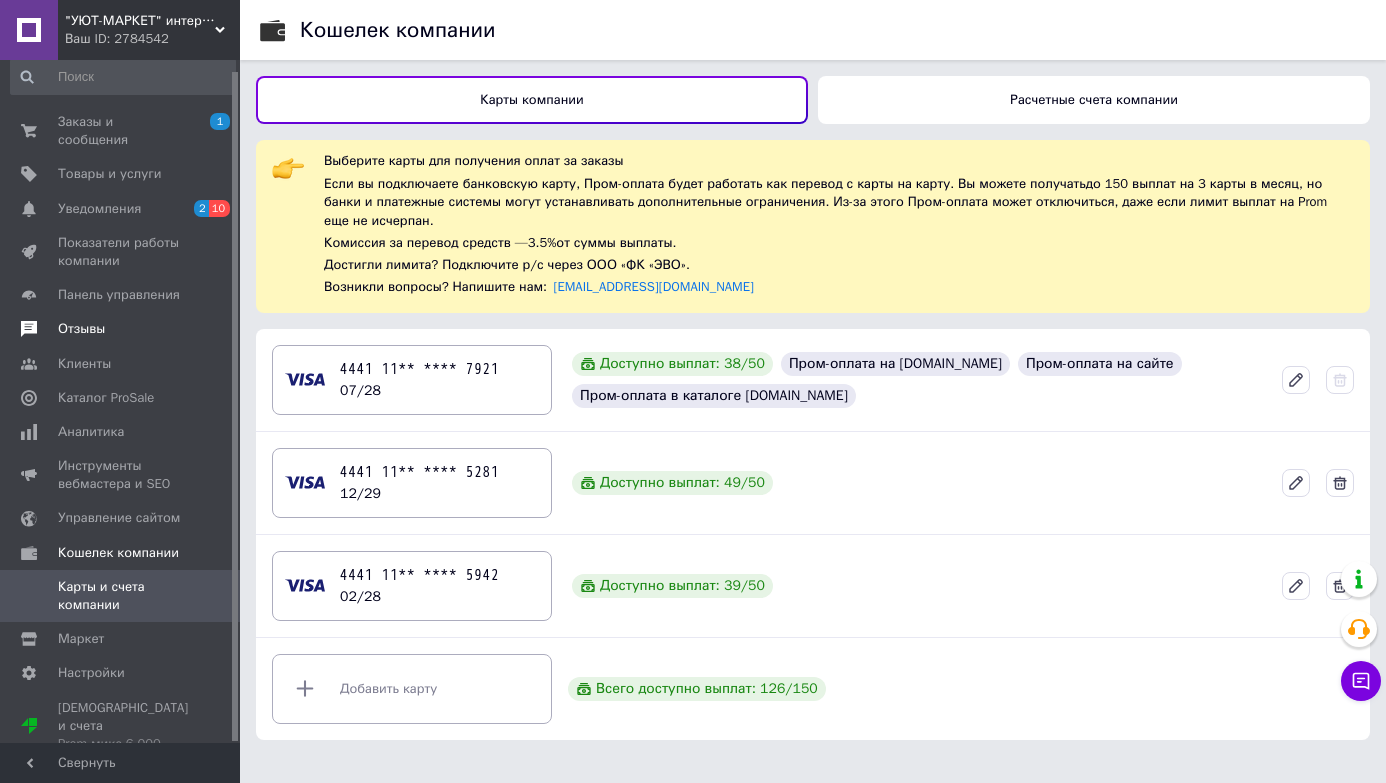 click on "Отзывы" at bounding box center [81, 329] 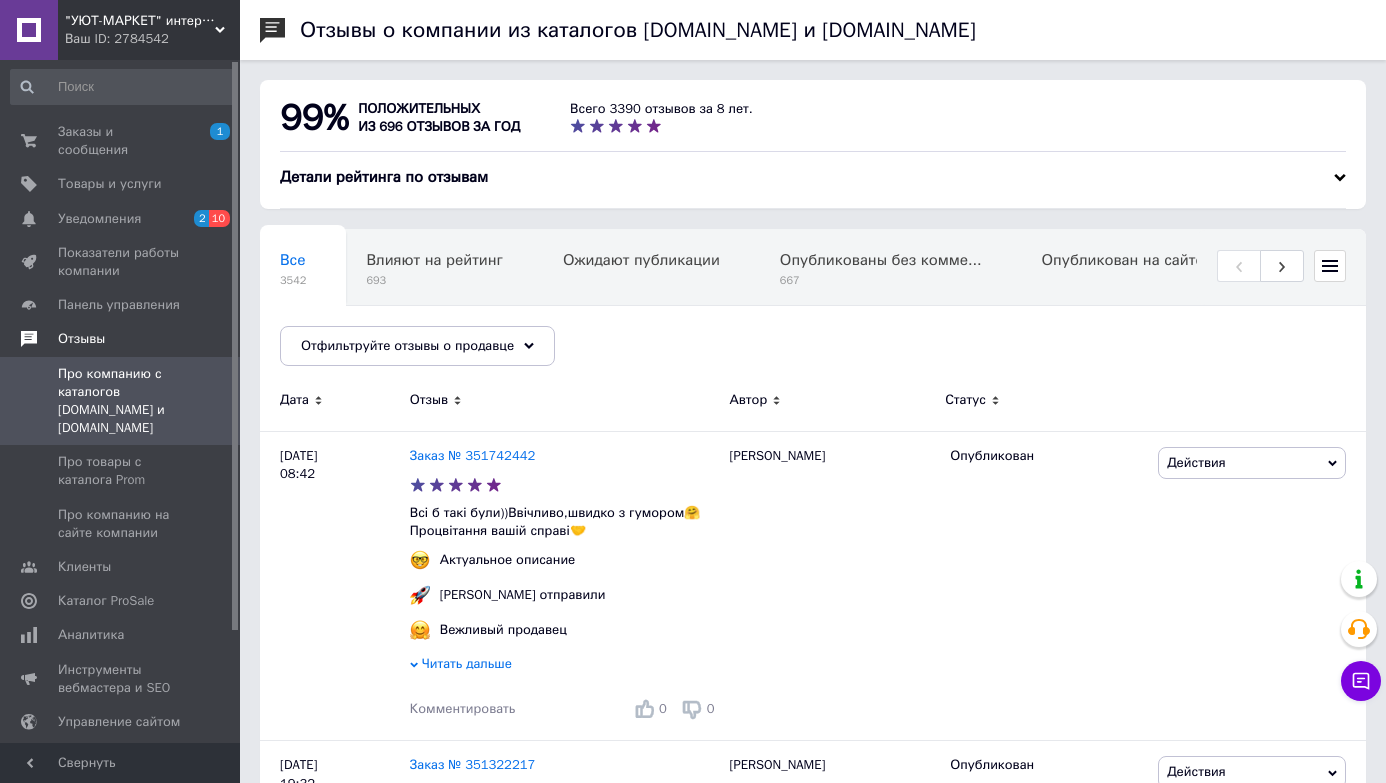 scroll, scrollTop: 0, scrollLeft: 0, axis: both 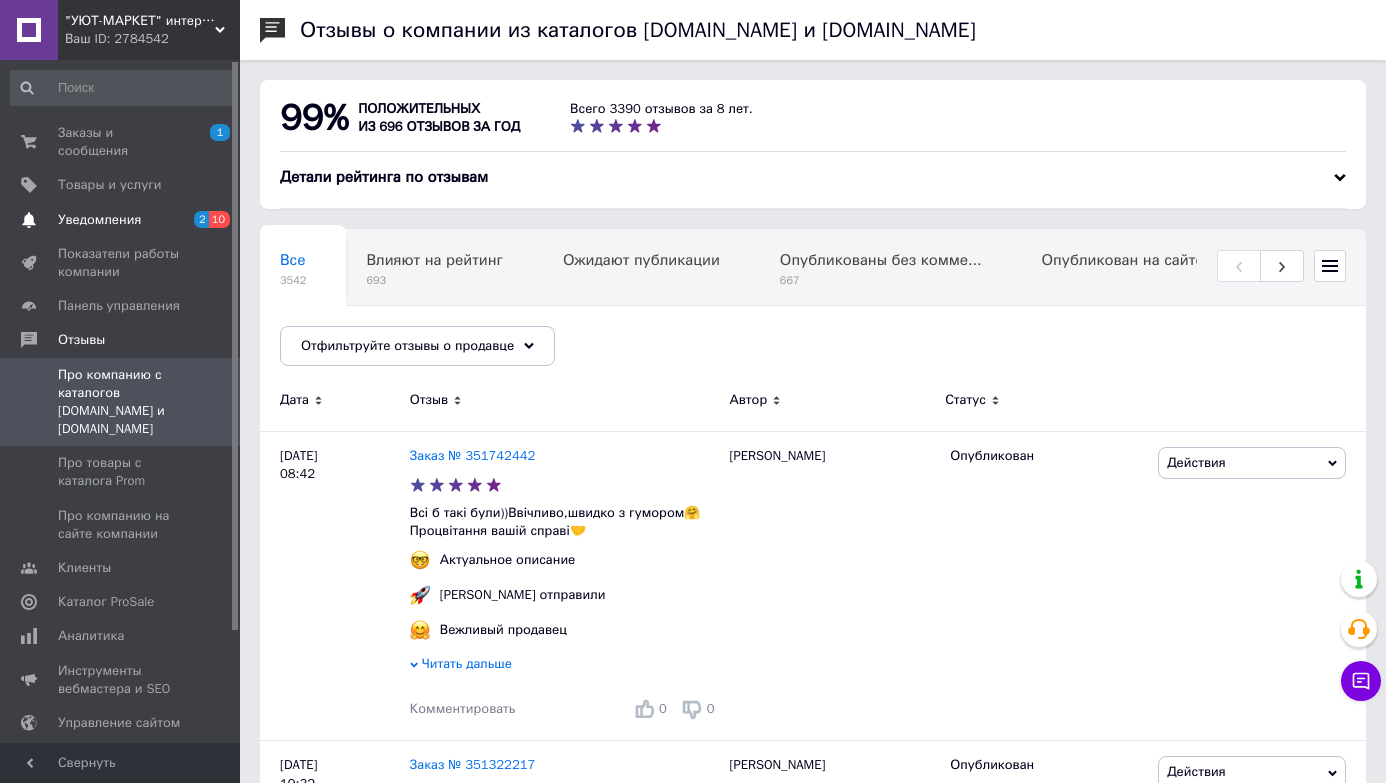 click on "Уведомления" at bounding box center [99, 220] 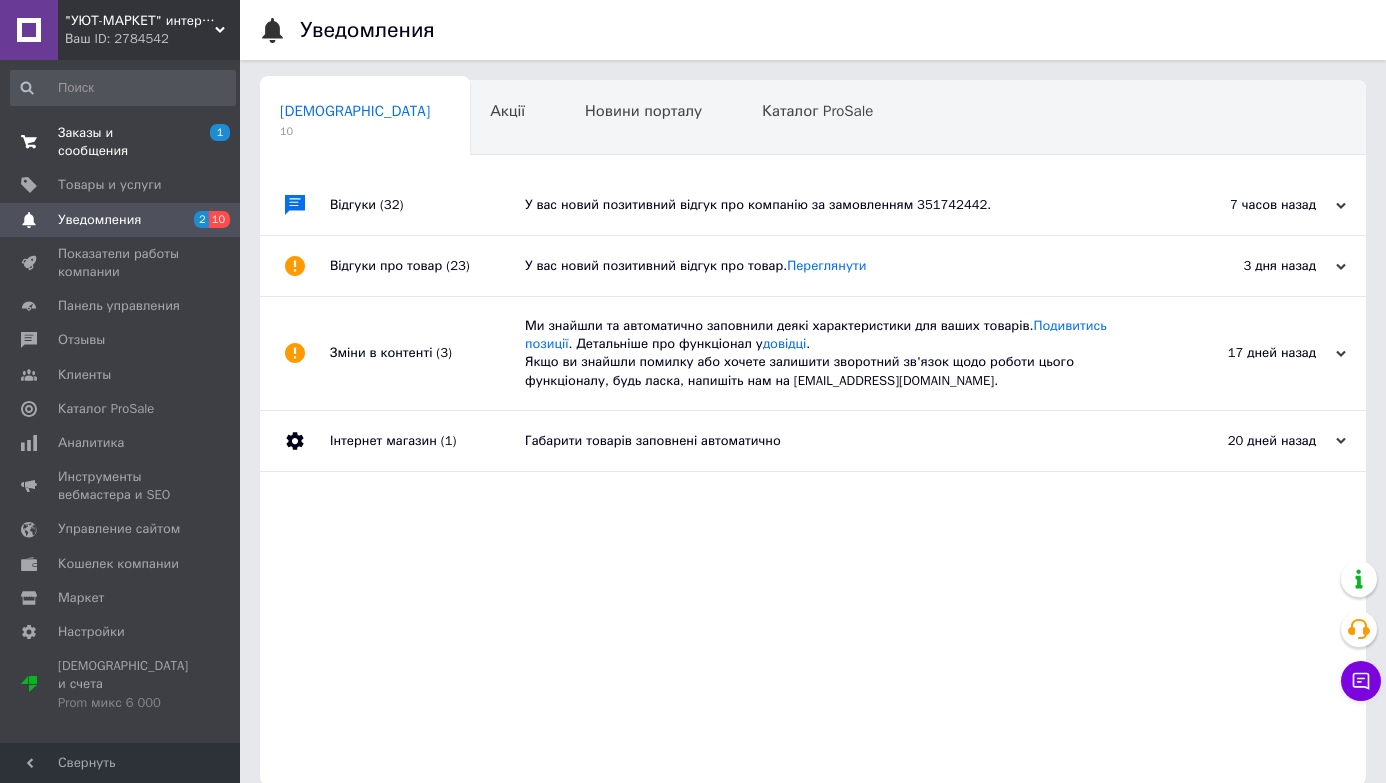 click on "Заказы и сообщения" at bounding box center [121, 142] 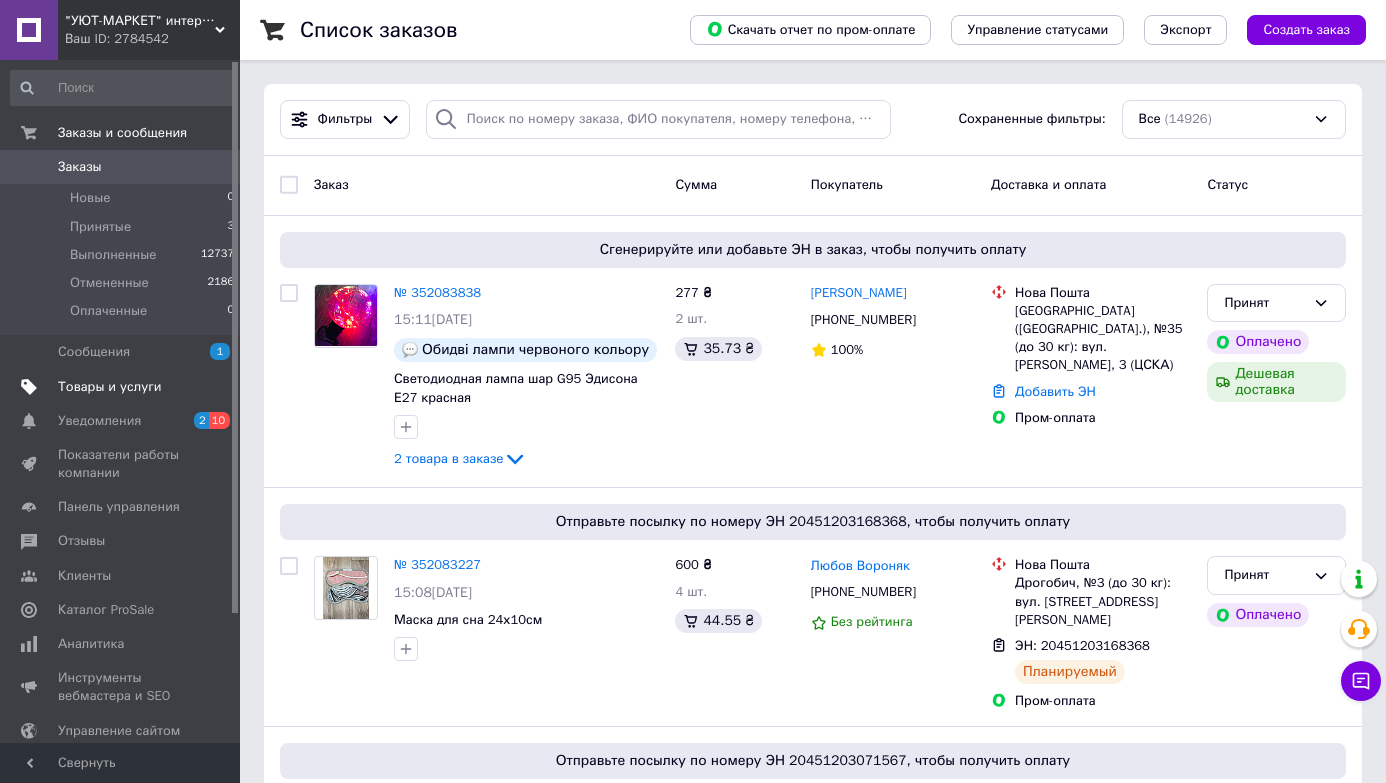click on "Товары и услуги" at bounding box center (110, 387) 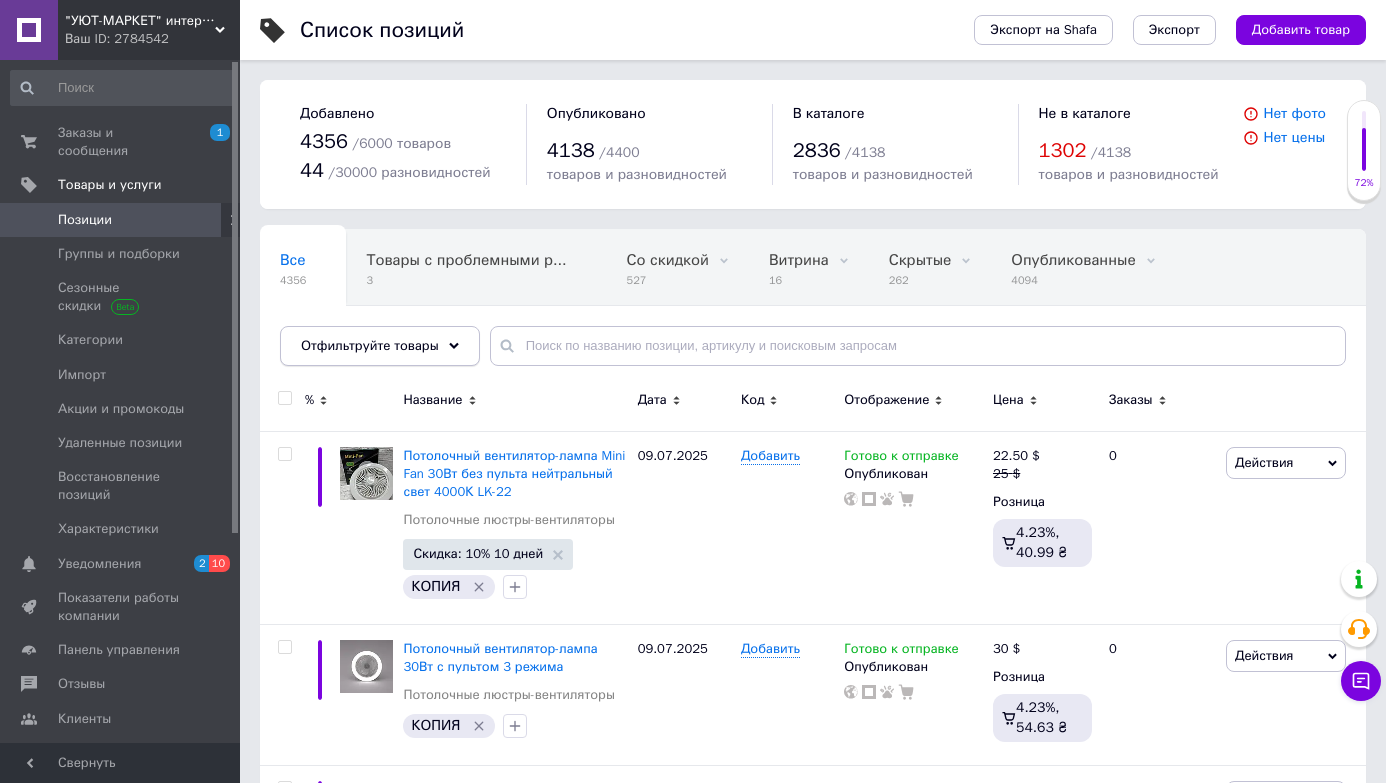 click on "Отфильтруйте товары" at bounding box center (380, 346) 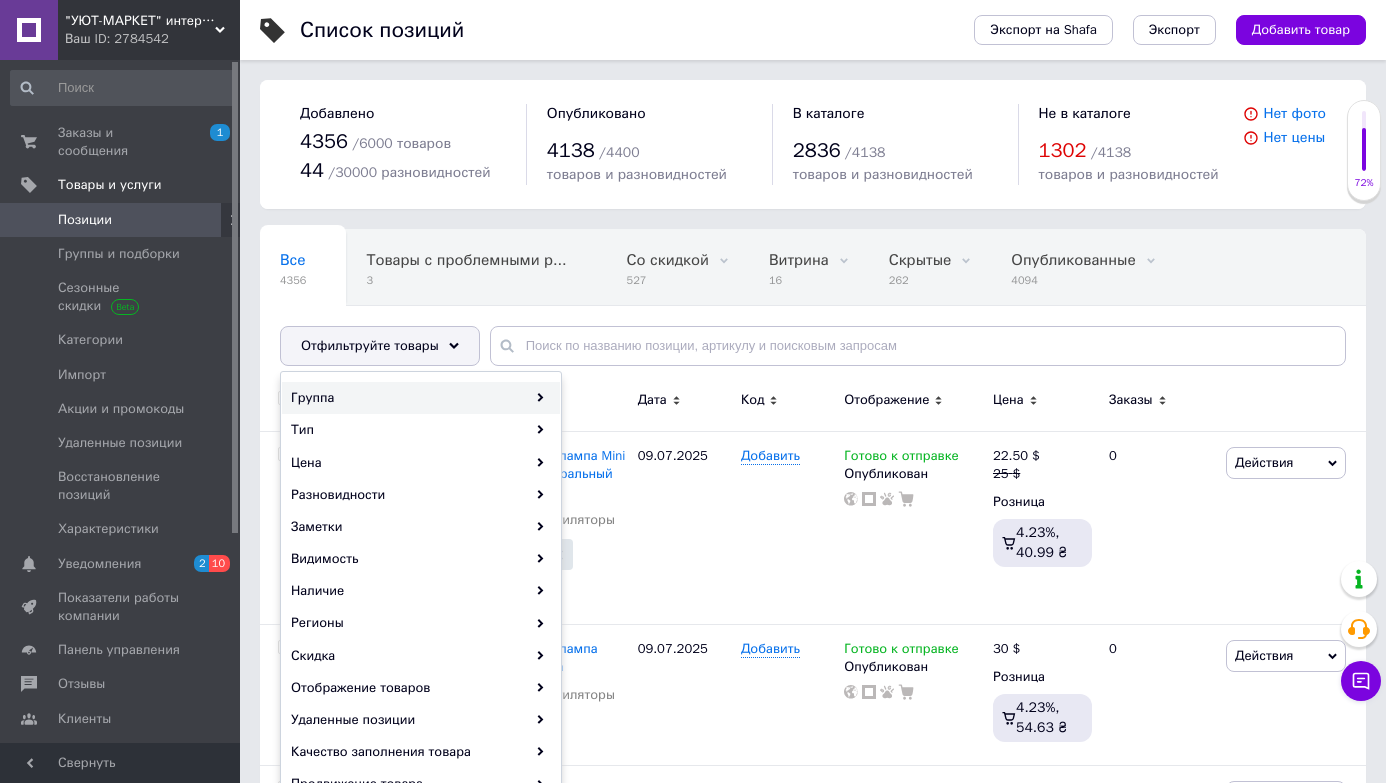 click on "Группа" at bounding box center [421, 398] 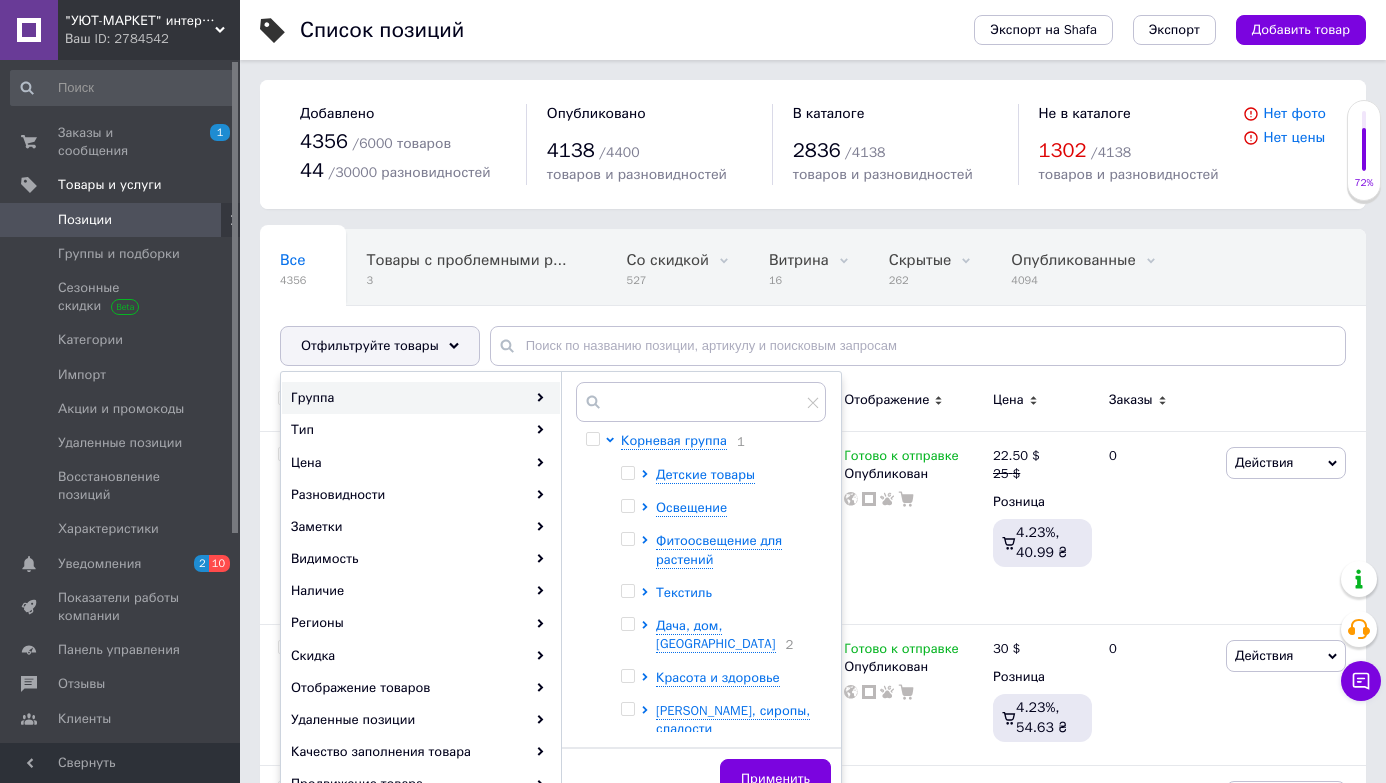 click on "Текстиль" at bounding box center [684, 592] 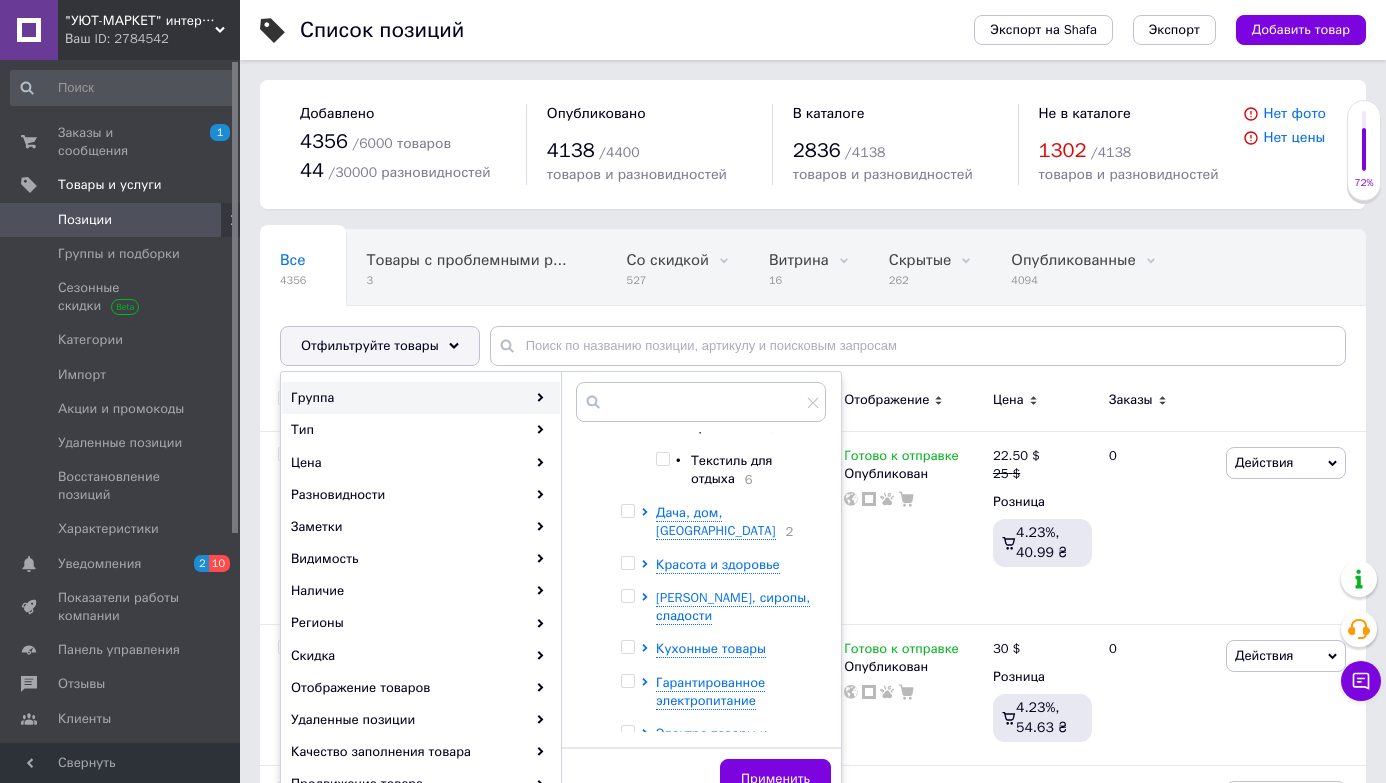 scroll, scrollTop: 800, scrollLeft: 0, axis: vertical 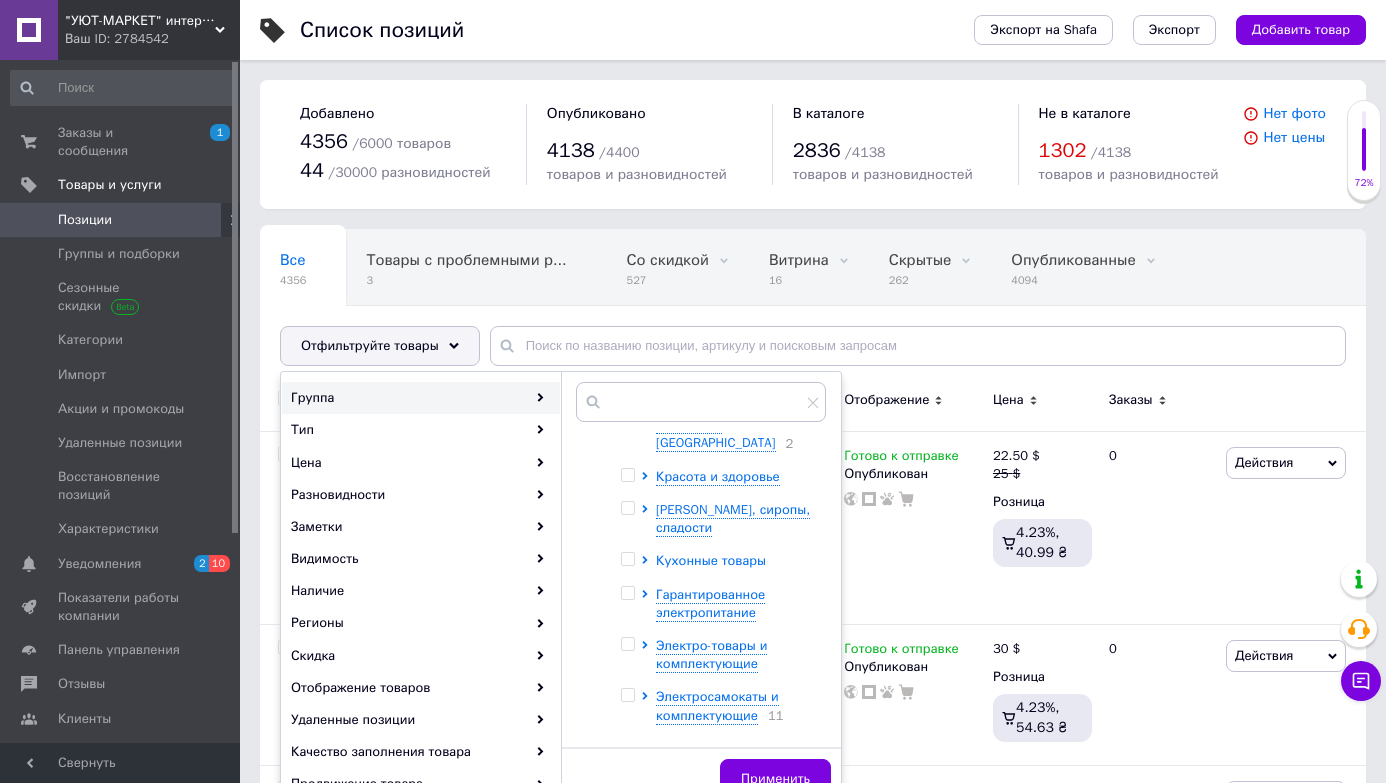 click on "Кухонные товары" at bounding box center [711, 560] 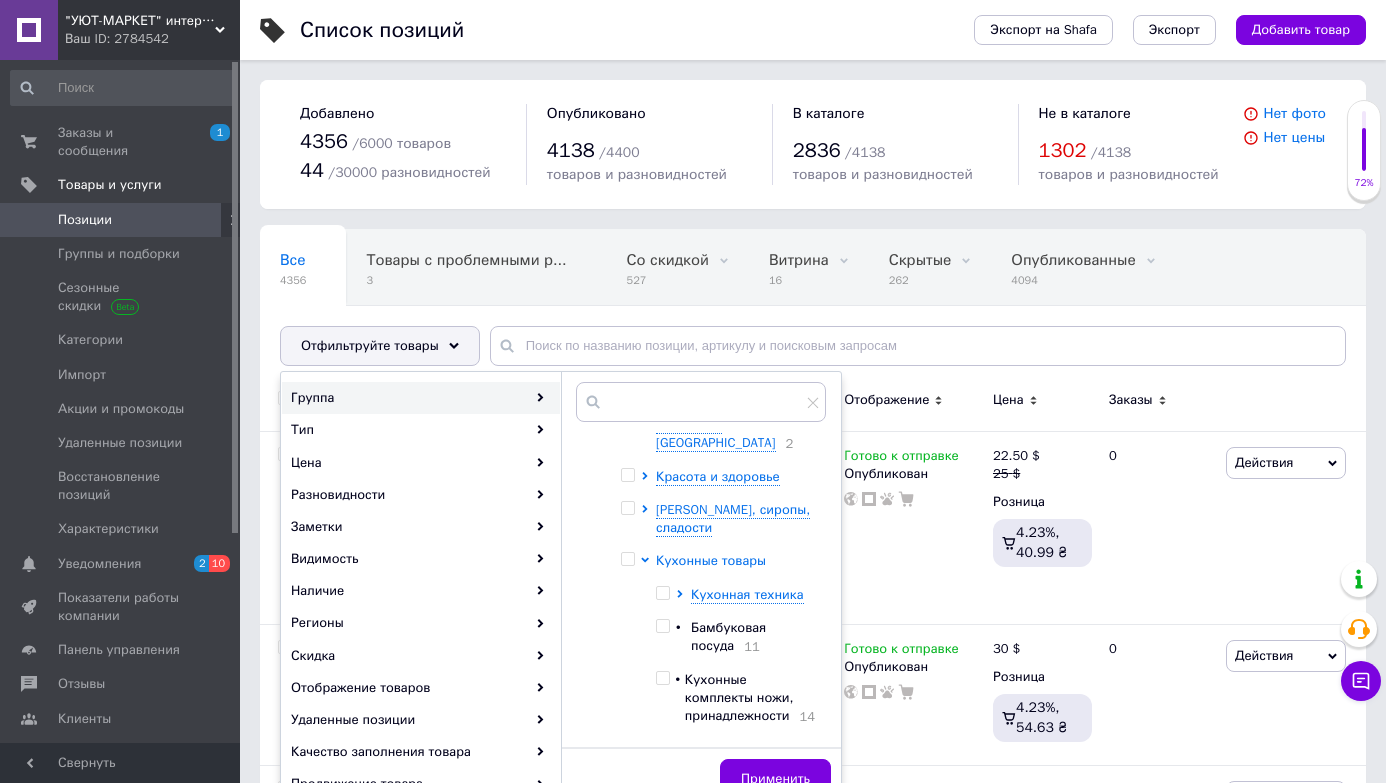 scroll, scrollTop: 840, scrollLeft: 0, axis: vertical 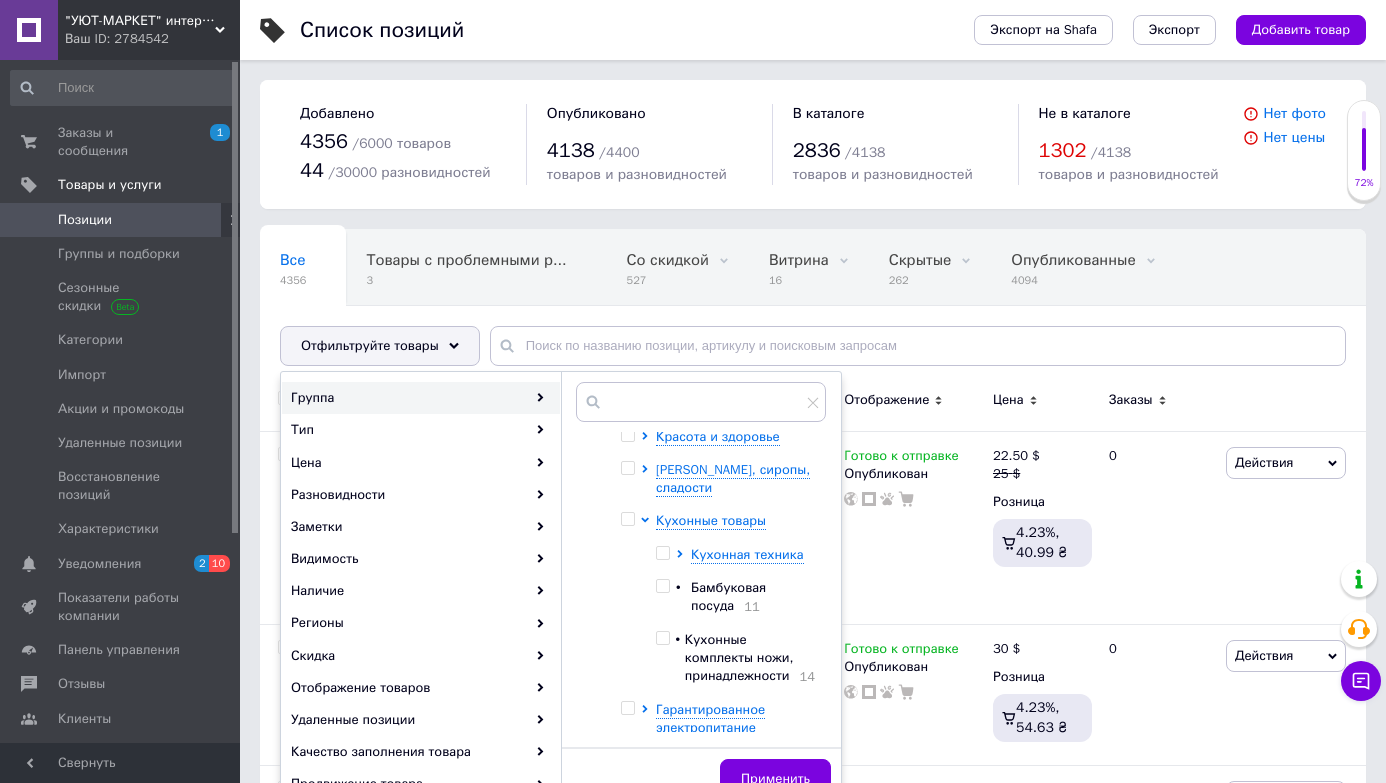 click on "•" at bounding box center [678, 587] 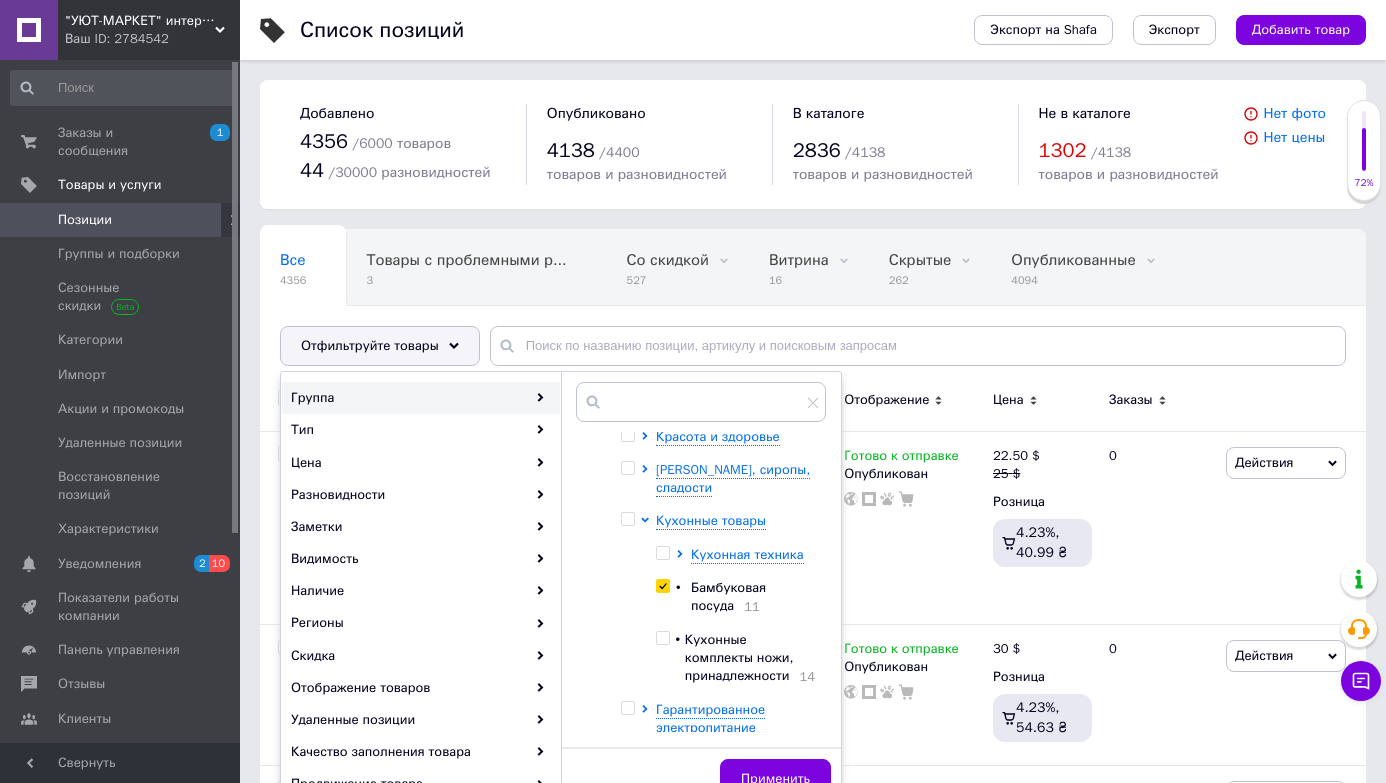 checkbox on "true" 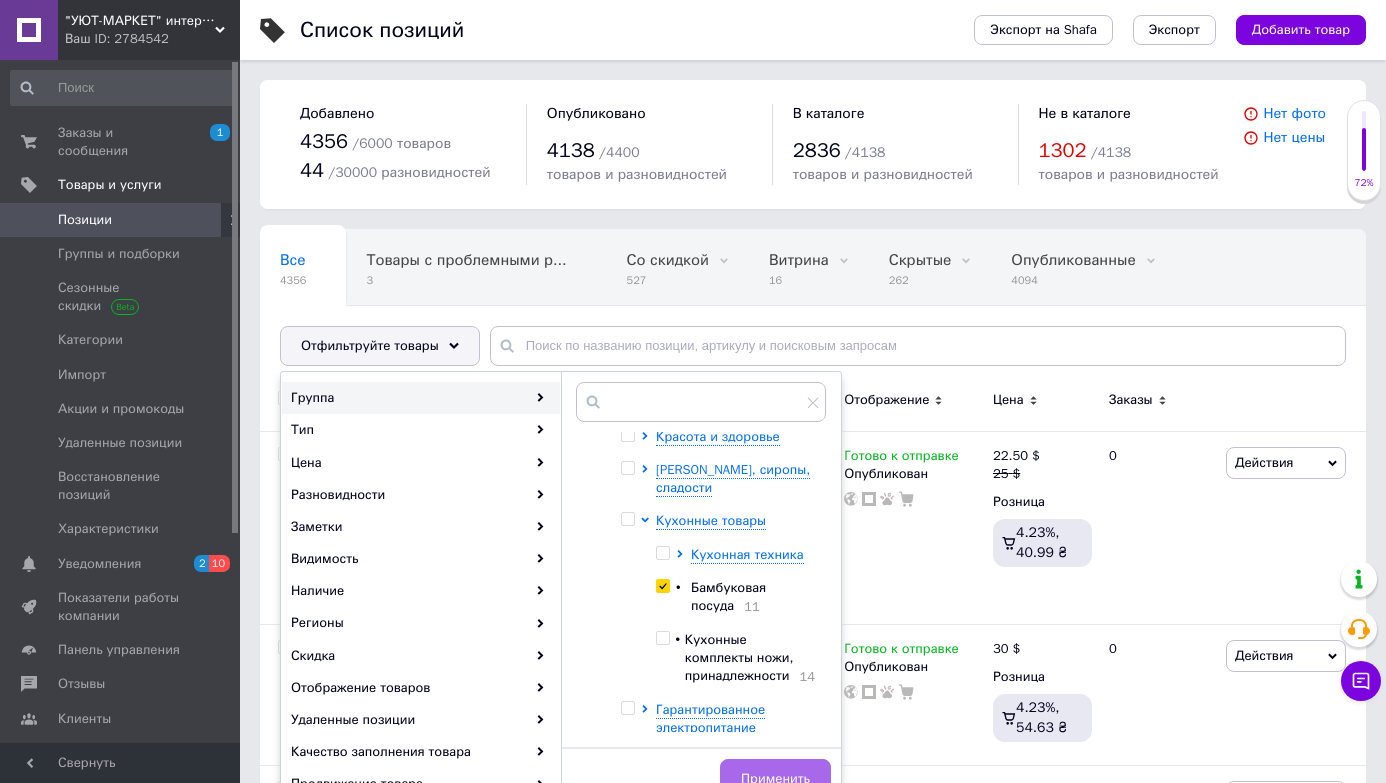 click on "Применить" at bounding box center (775, 779) 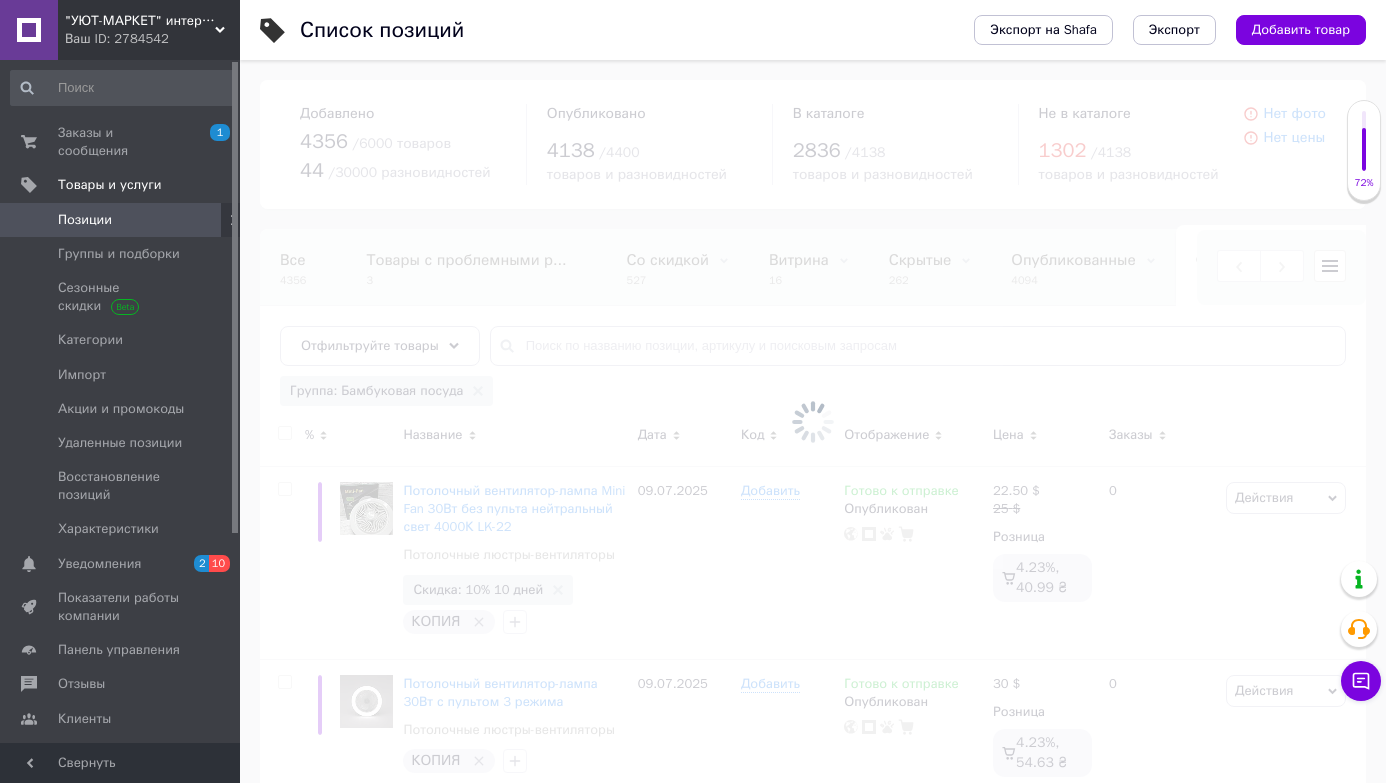 scroll, scrollTop: 0, scrollLeft: 275, axis: horizontal 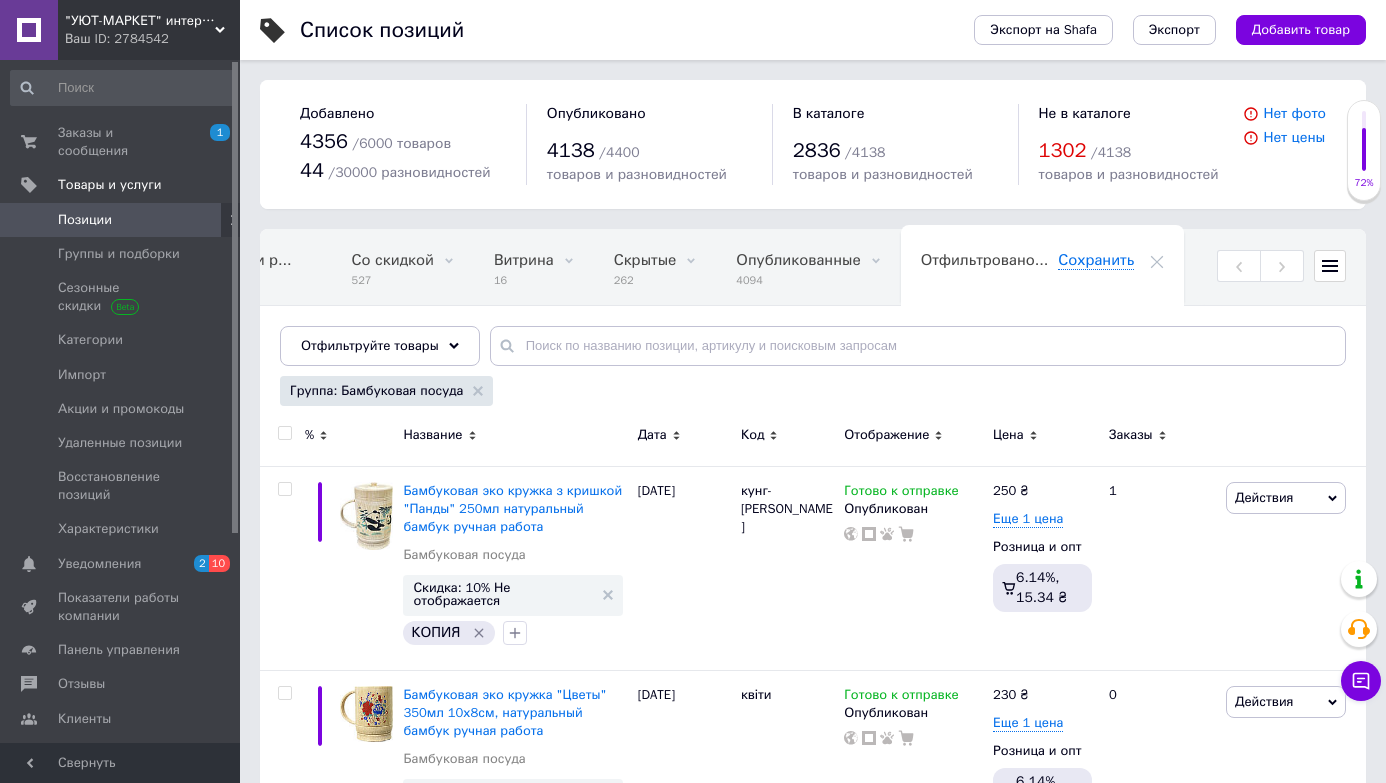 click at bounding box center [284, 433] 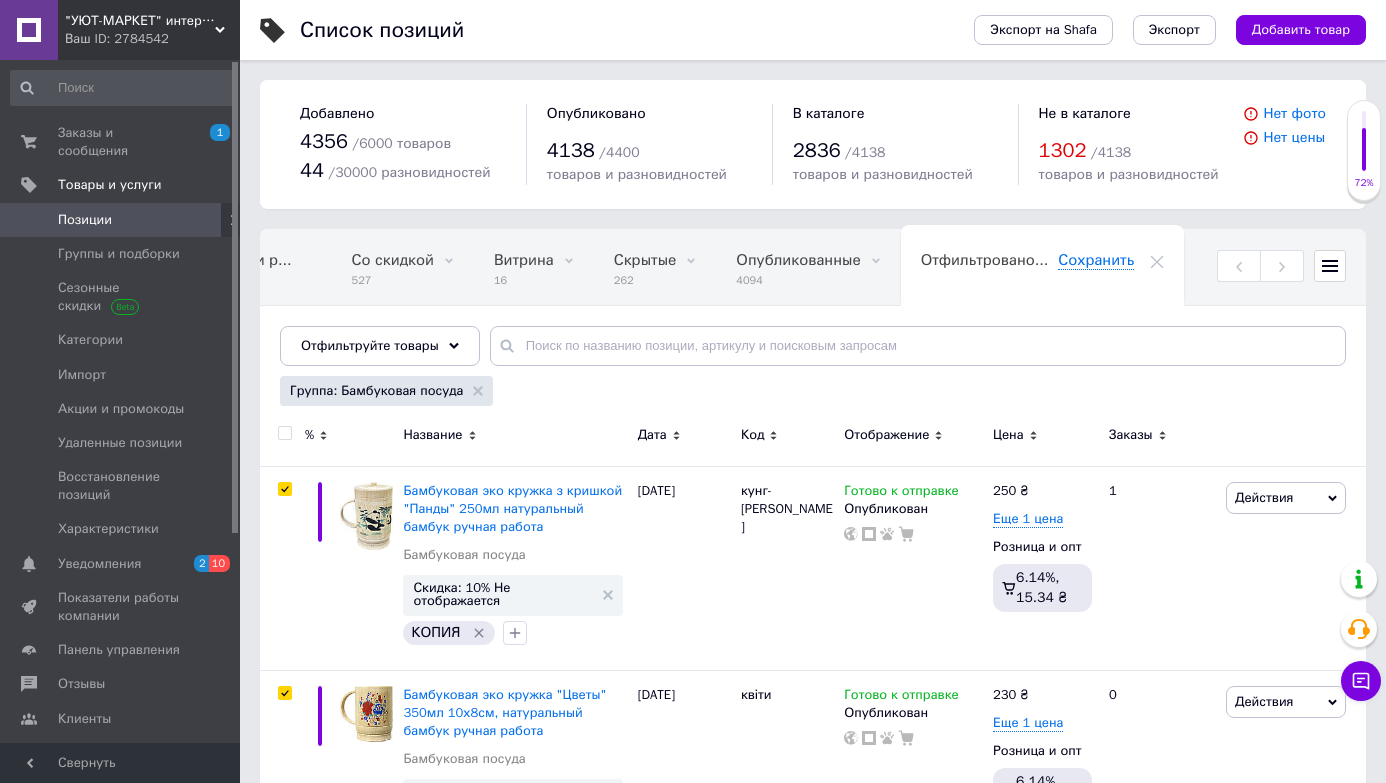checkbox on "true" 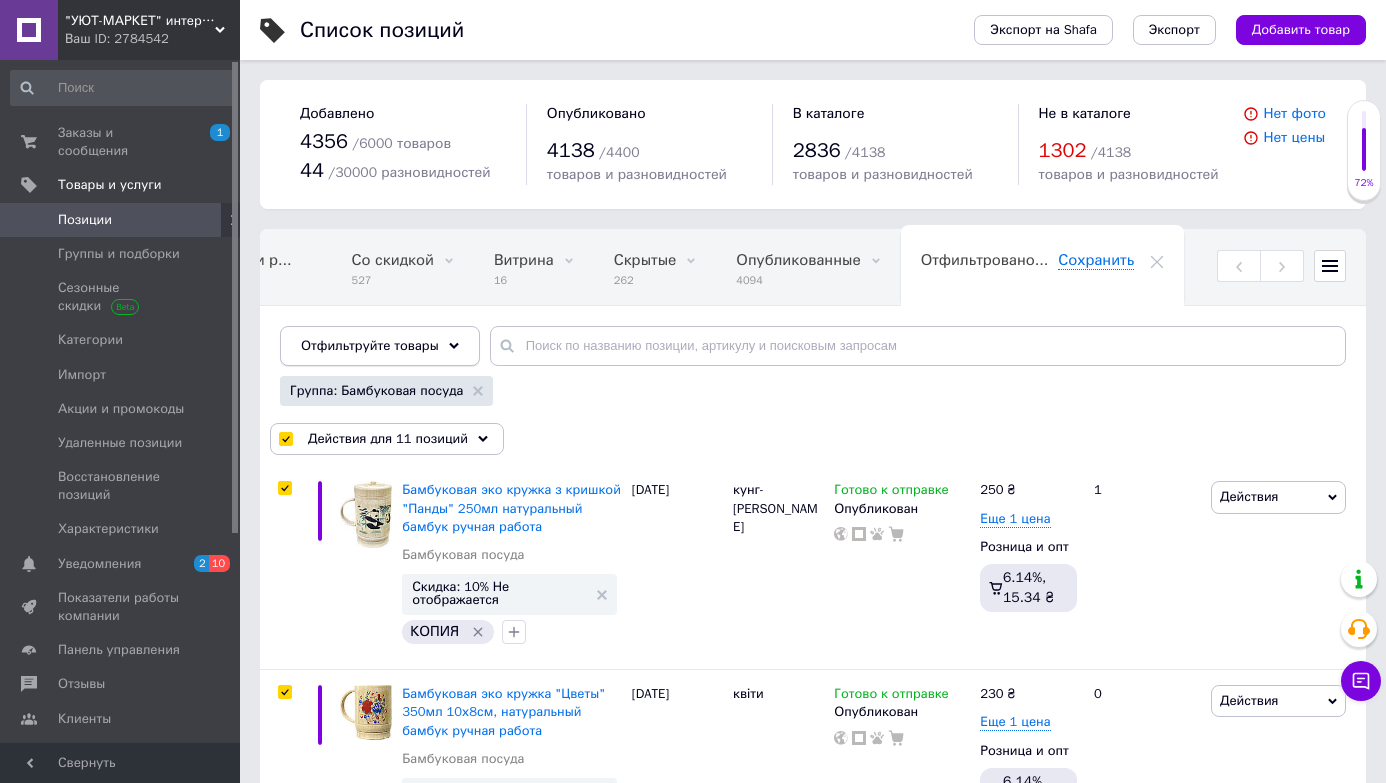 click on "Отфильтруйте товары" at bounding box center (380, 346) 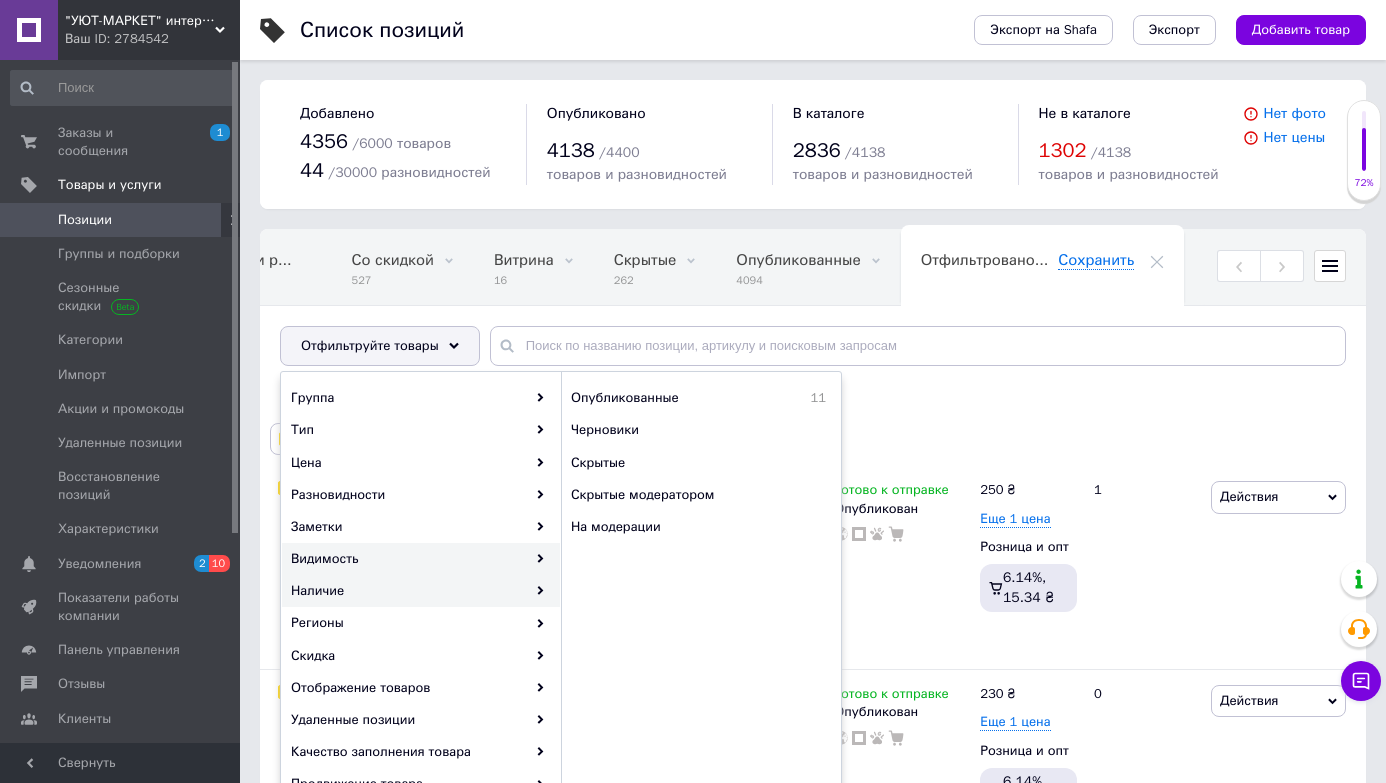 click on "Наличие" at bounding box center (421, 591) 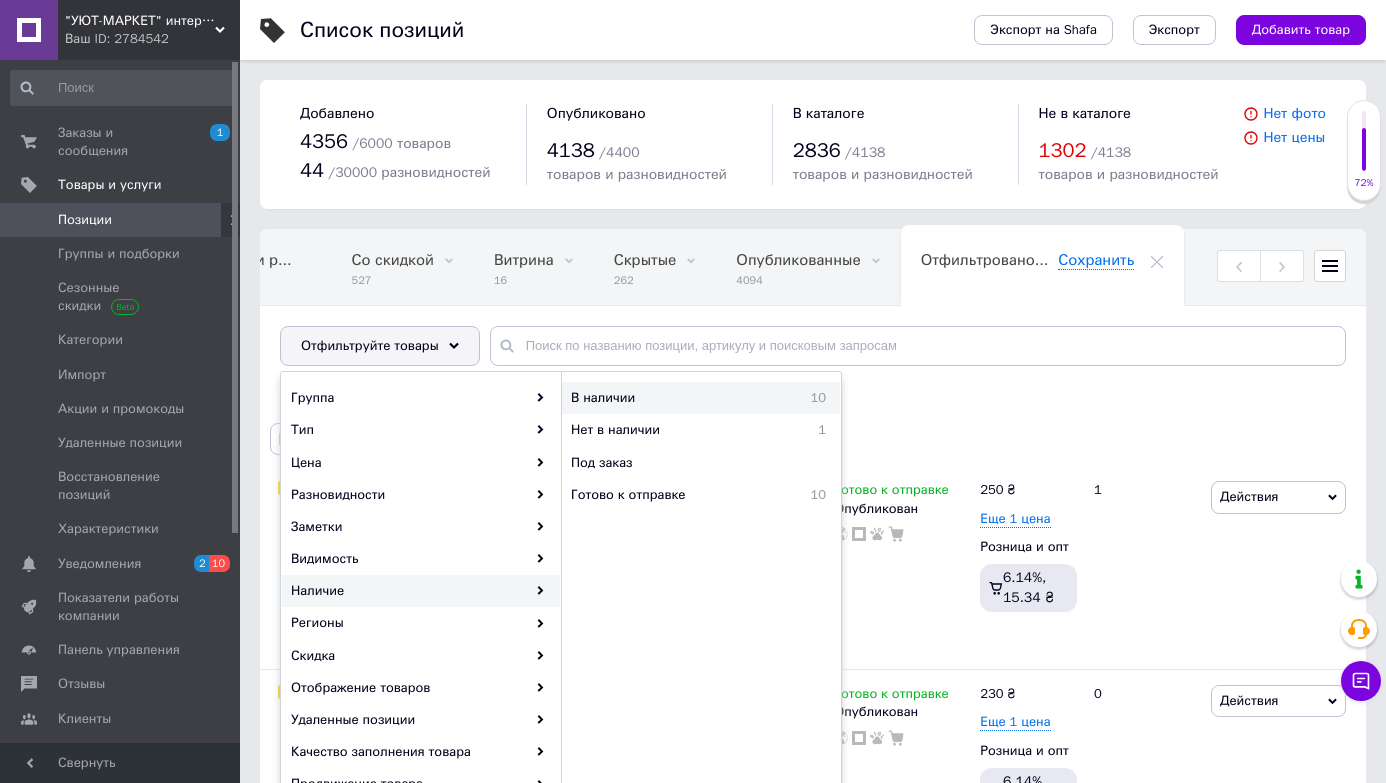 click on "В наличии" at bounding box center [662, 398] 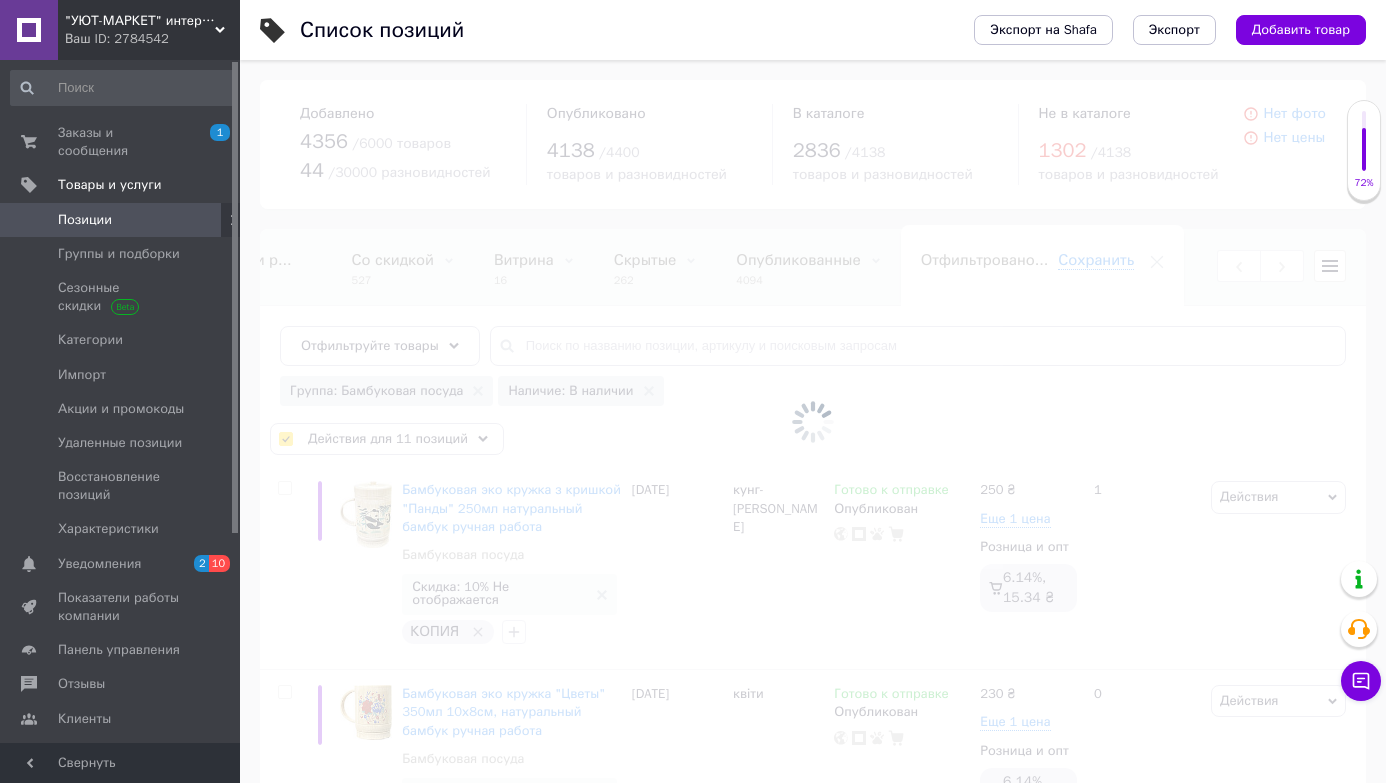 checkbox on "false" 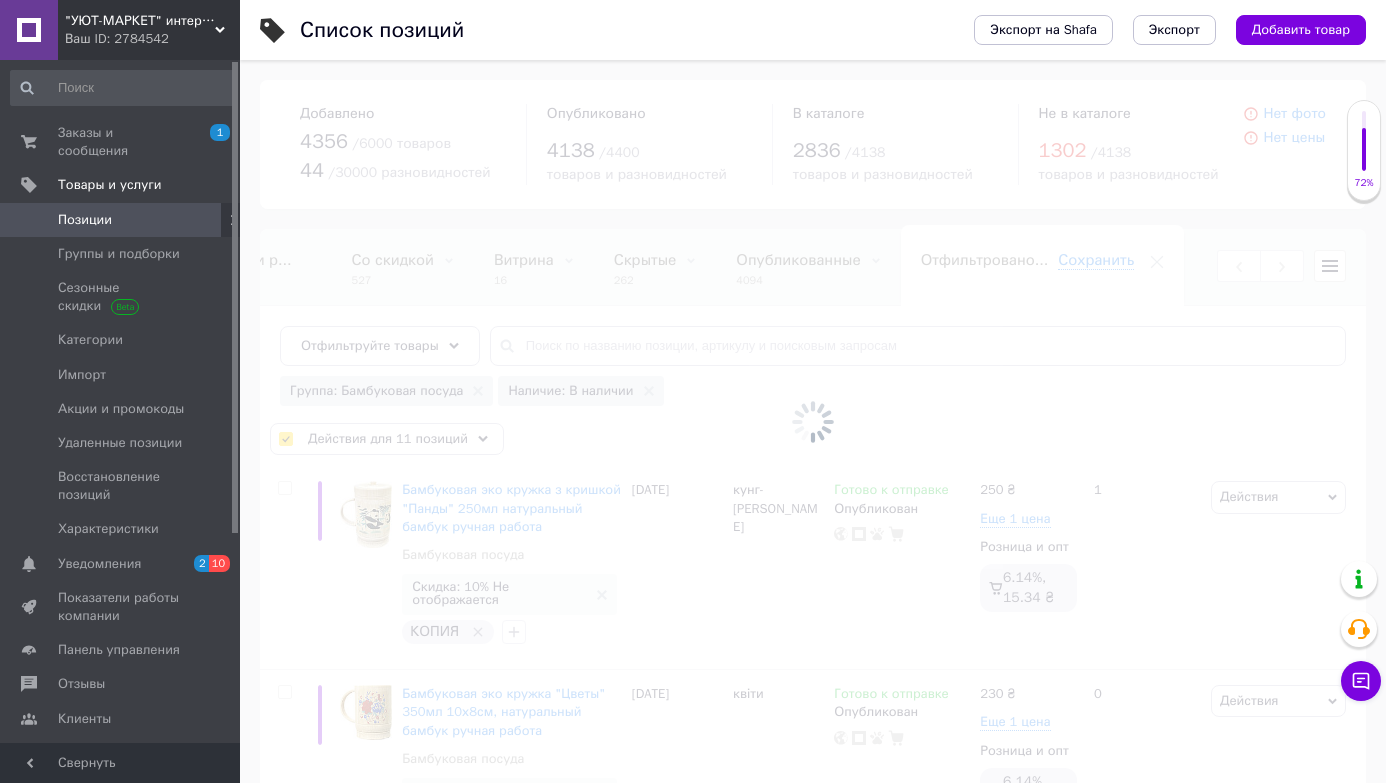 checkbox on "false" 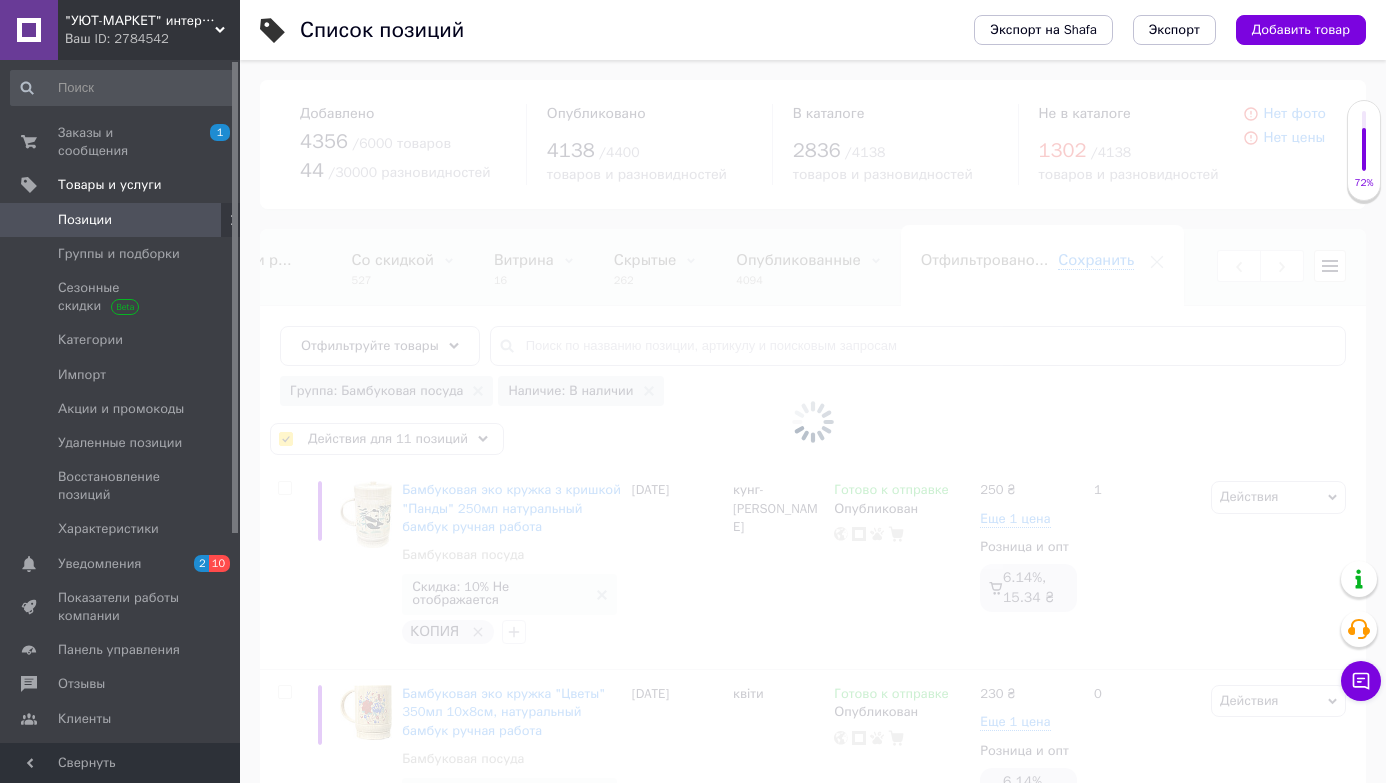 checkbox on "false" 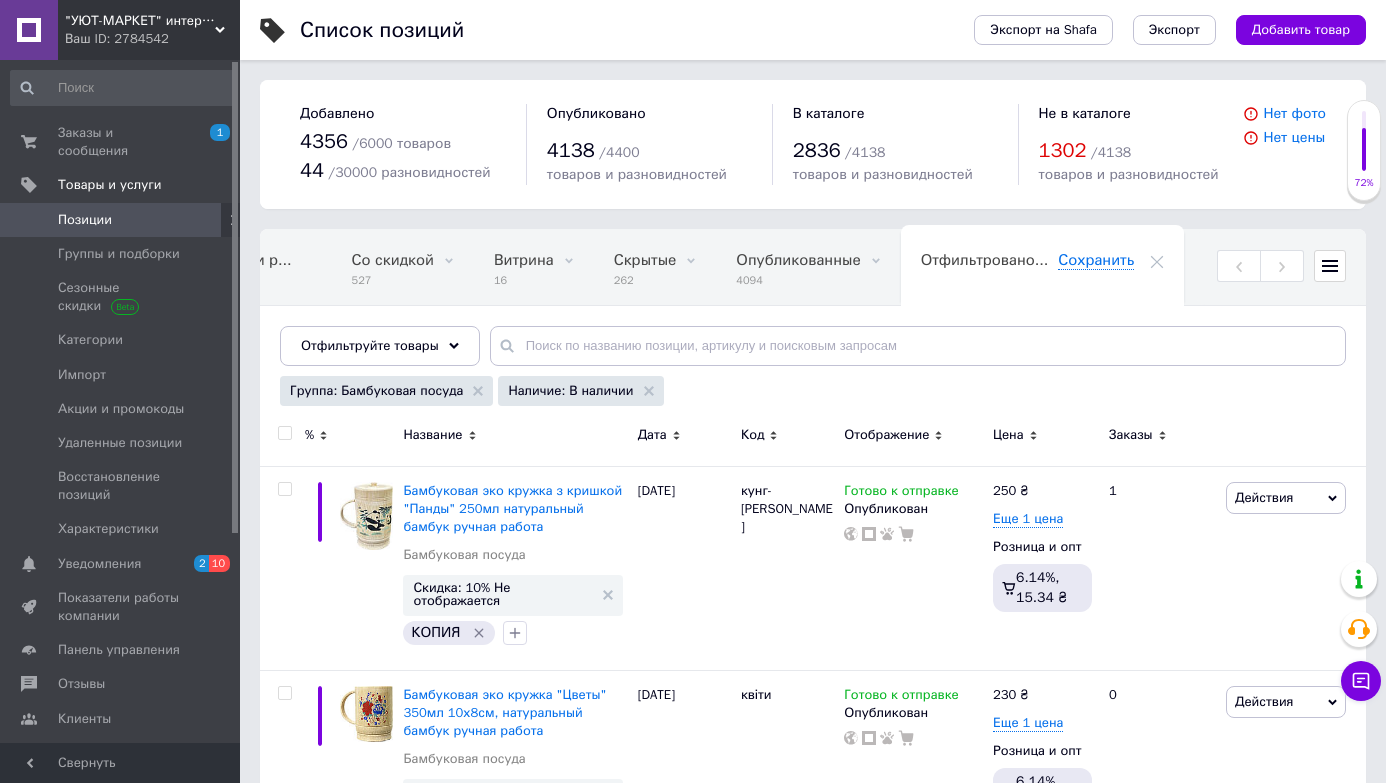 click at bounding box center (284, 433) 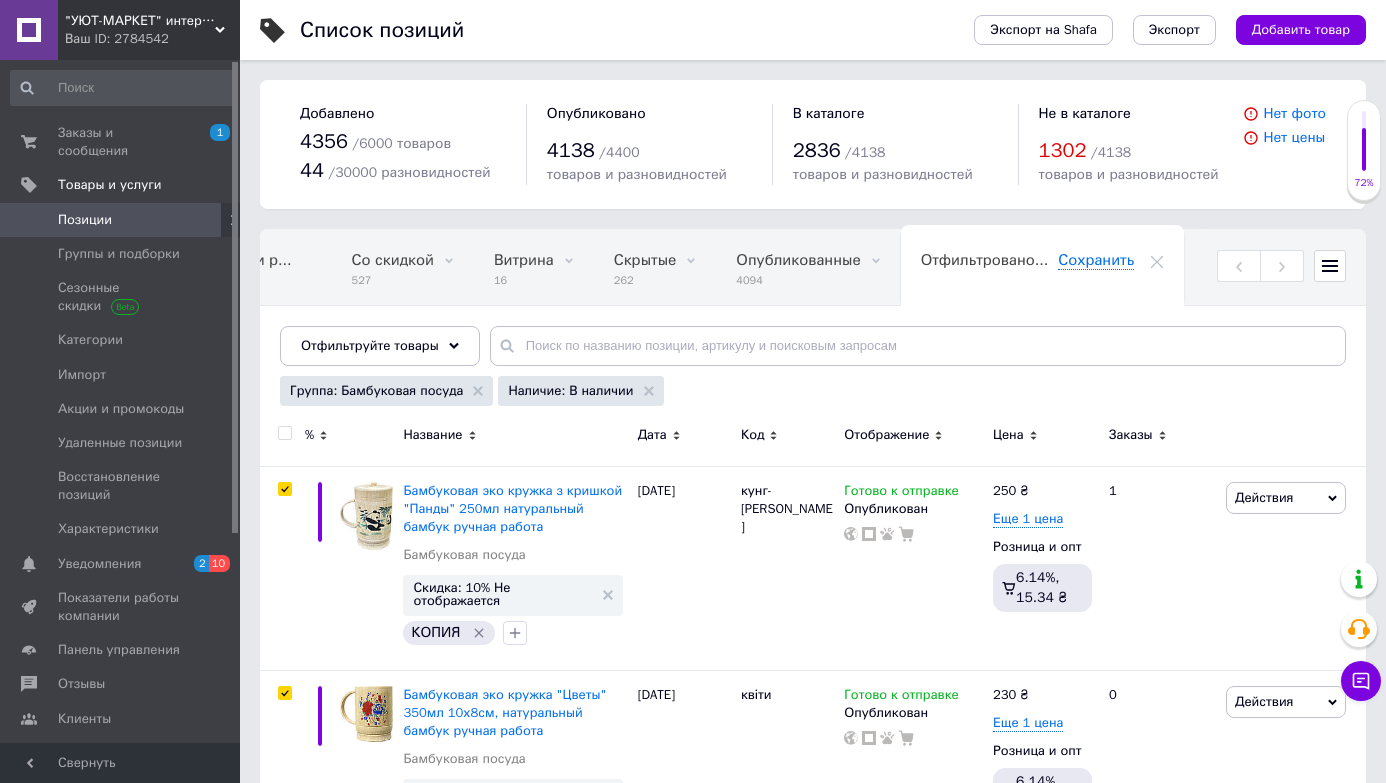 checkbox on "true" 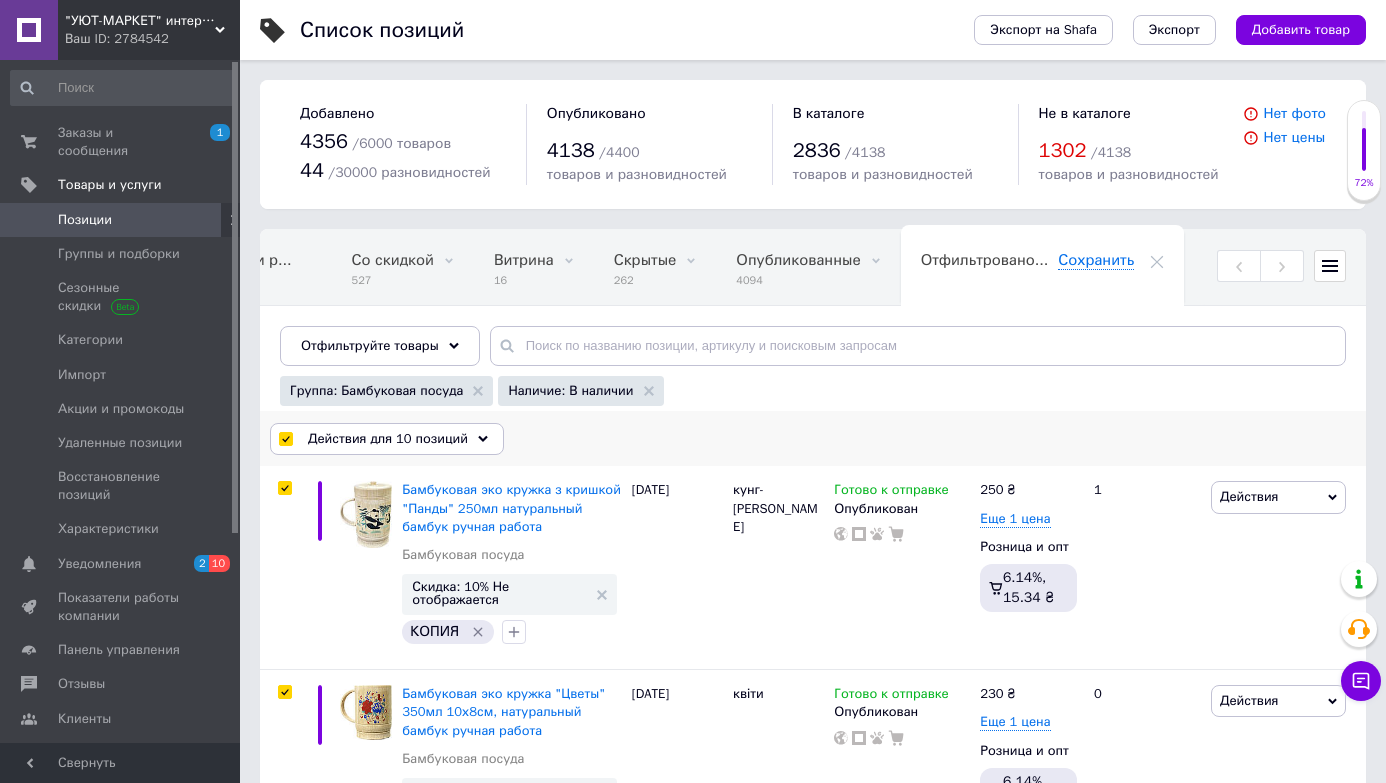 click 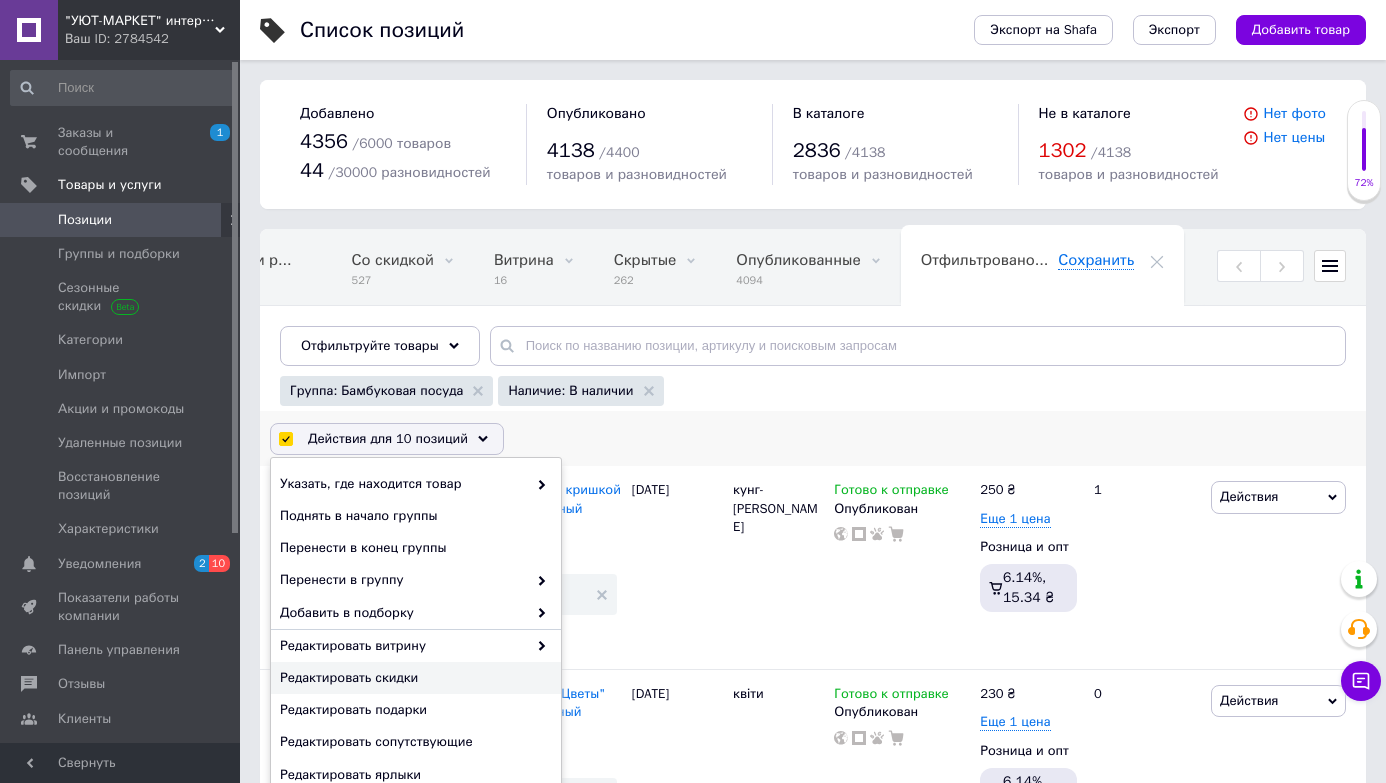 click on "Редактировать скидки" at bounding box center (413, 678) 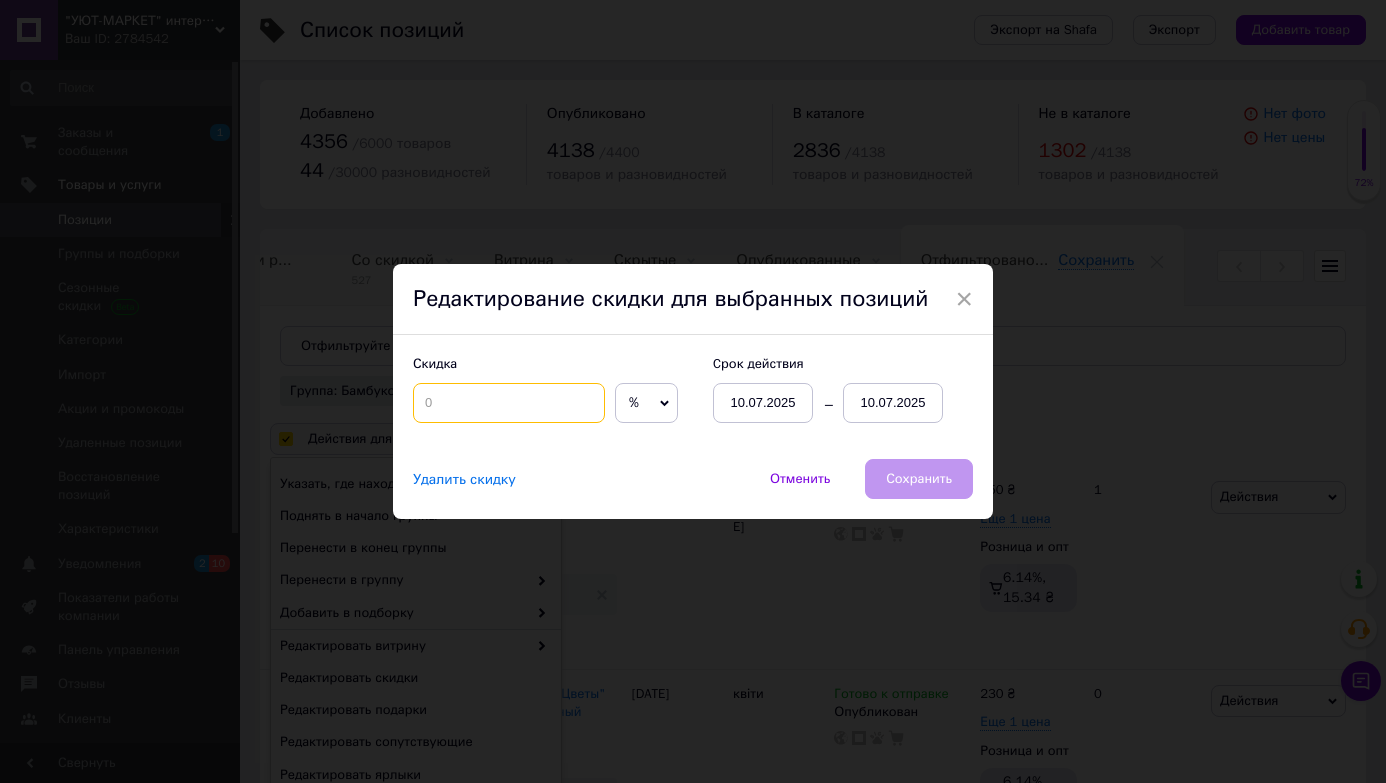 click at bounding box center (509, 403) 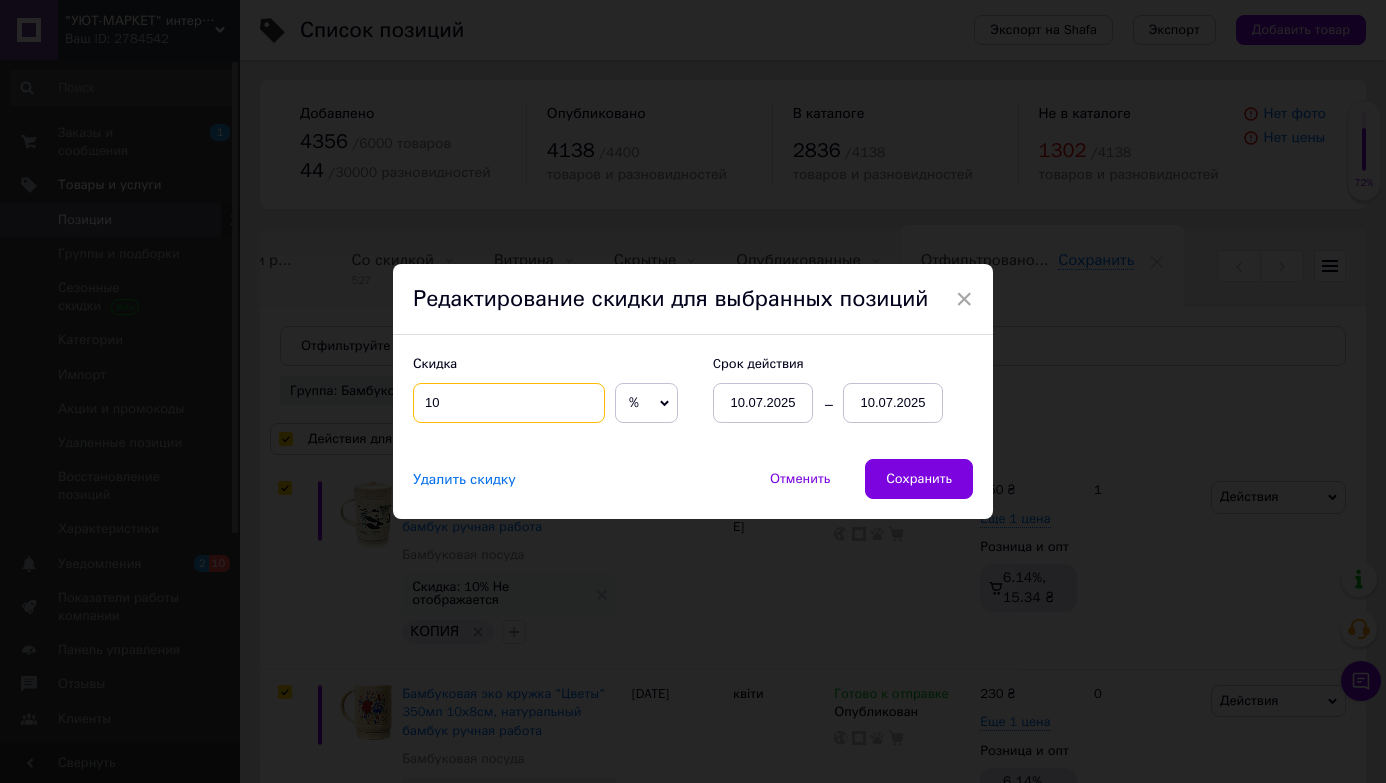 type on "10" 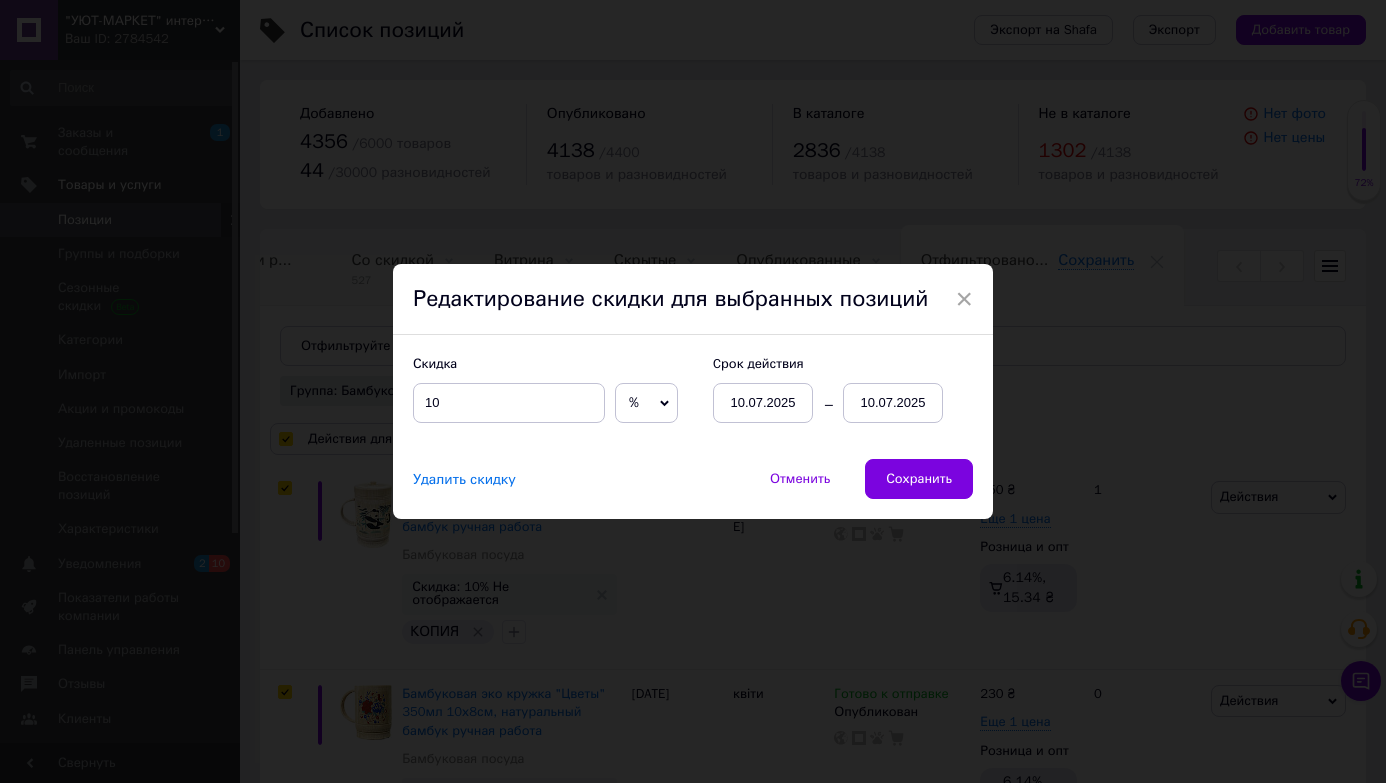 click on "10.07.2025" at bounding box center (893, 403) 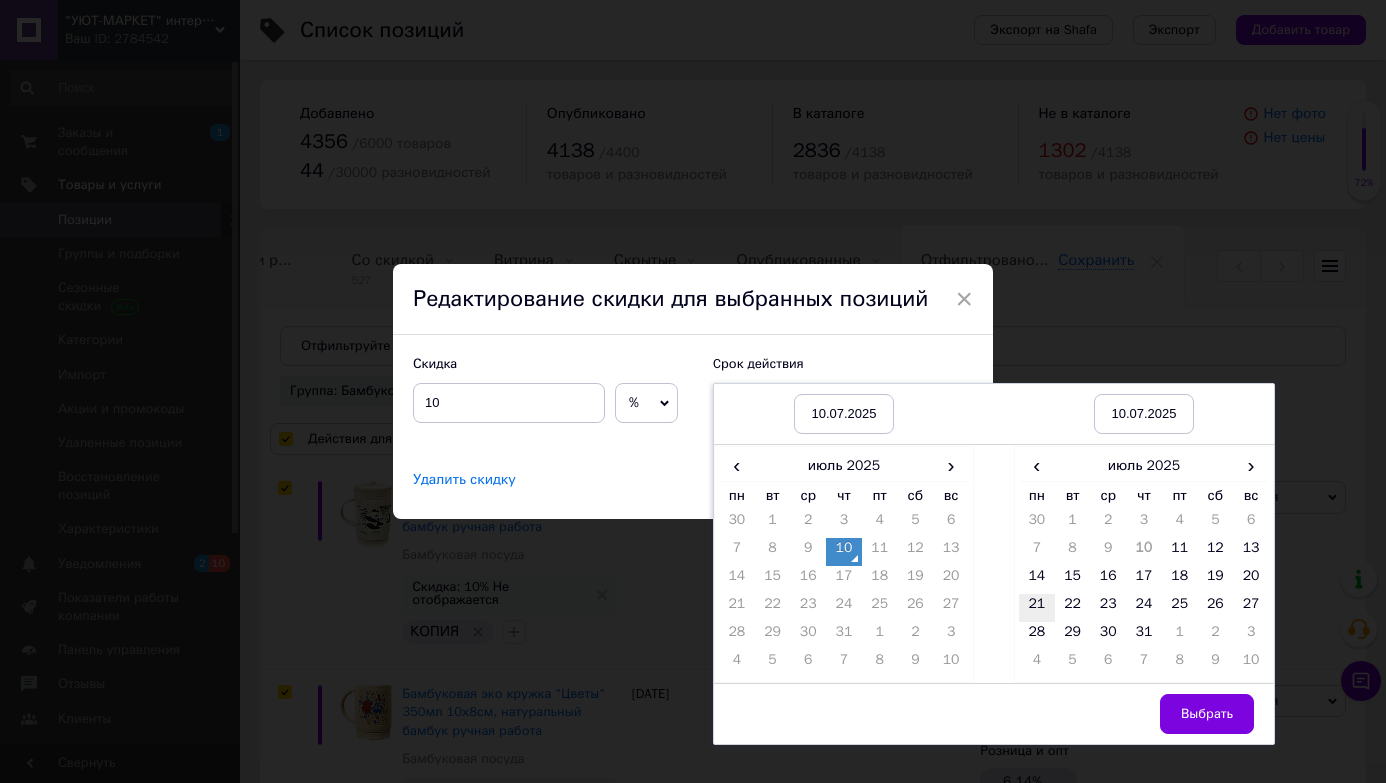 click on "21" at bounding box center [1037, 608] 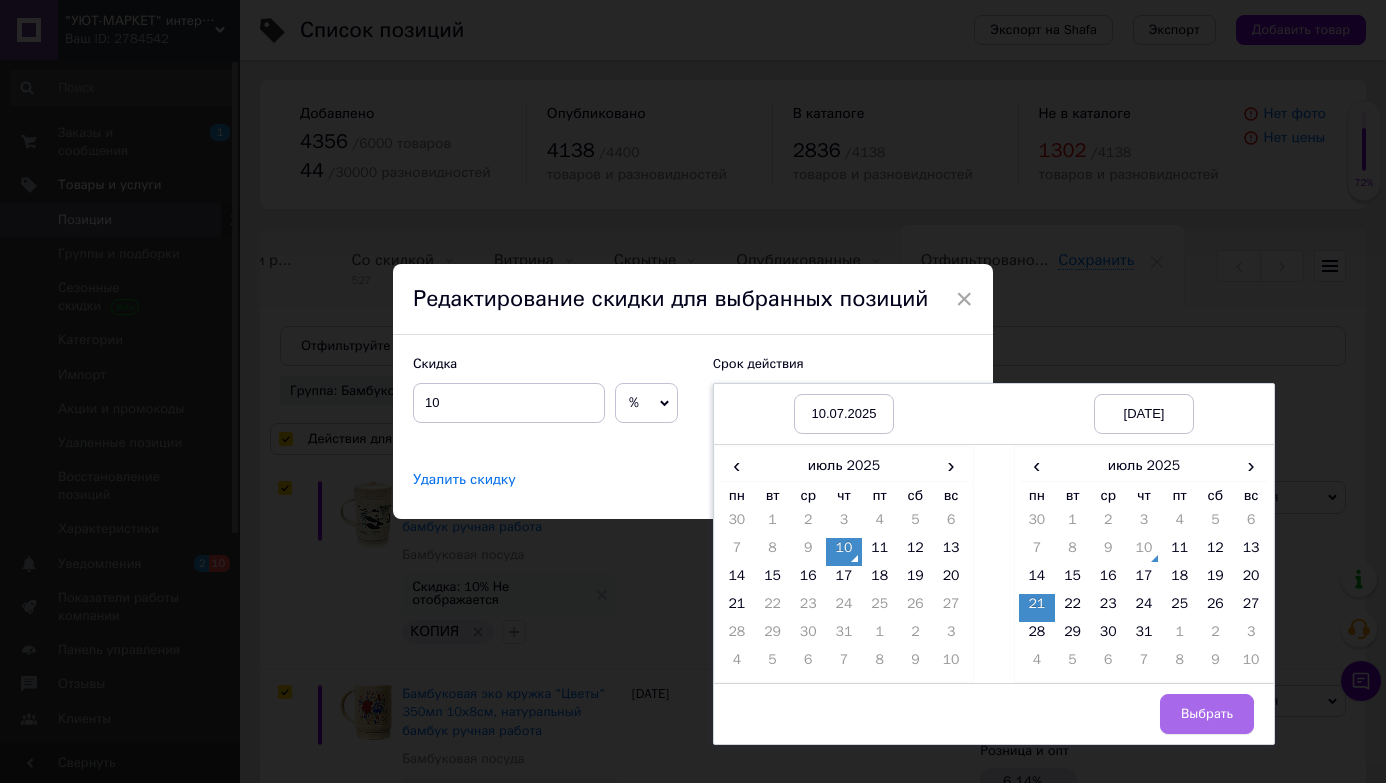 click on "Выбрать" at bounding box center (1207, 714) 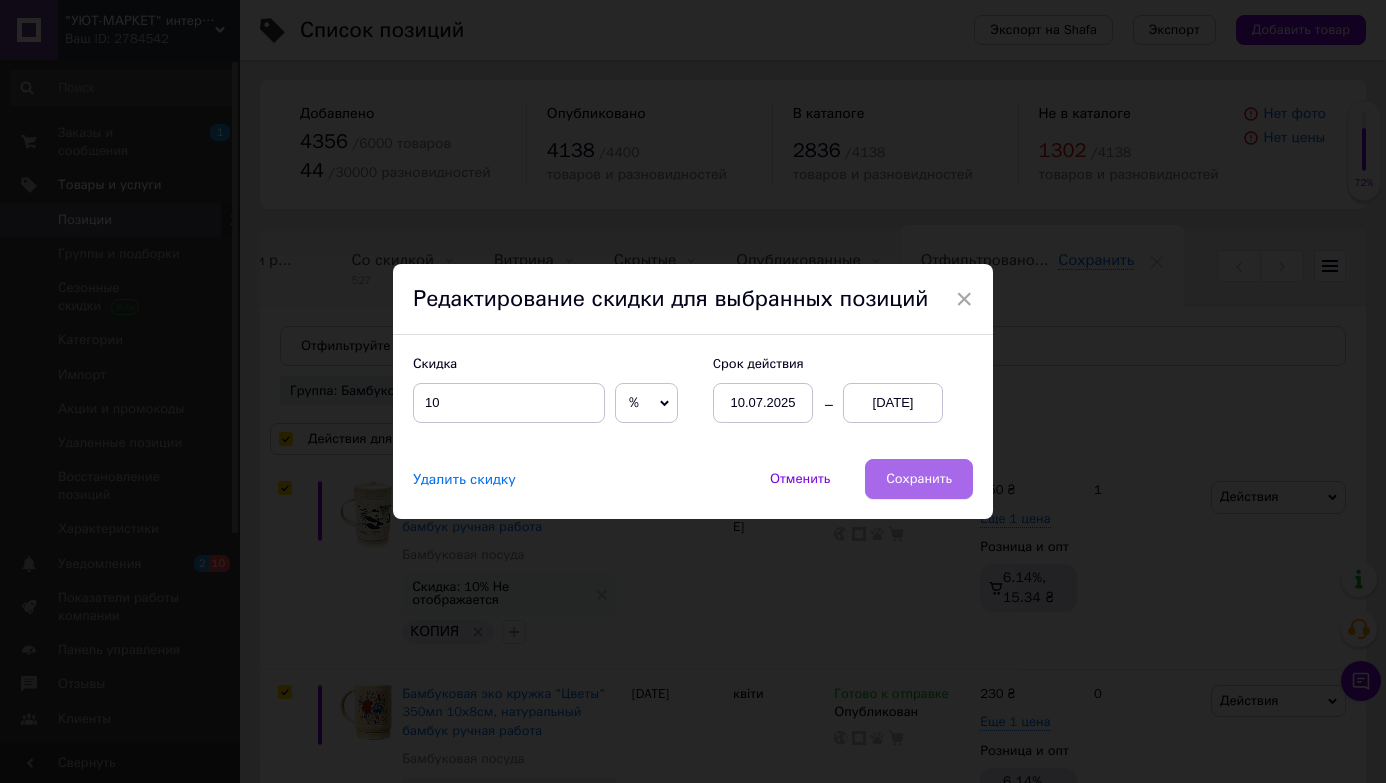 click on "Сохранить" at bounding box center (919, 479) 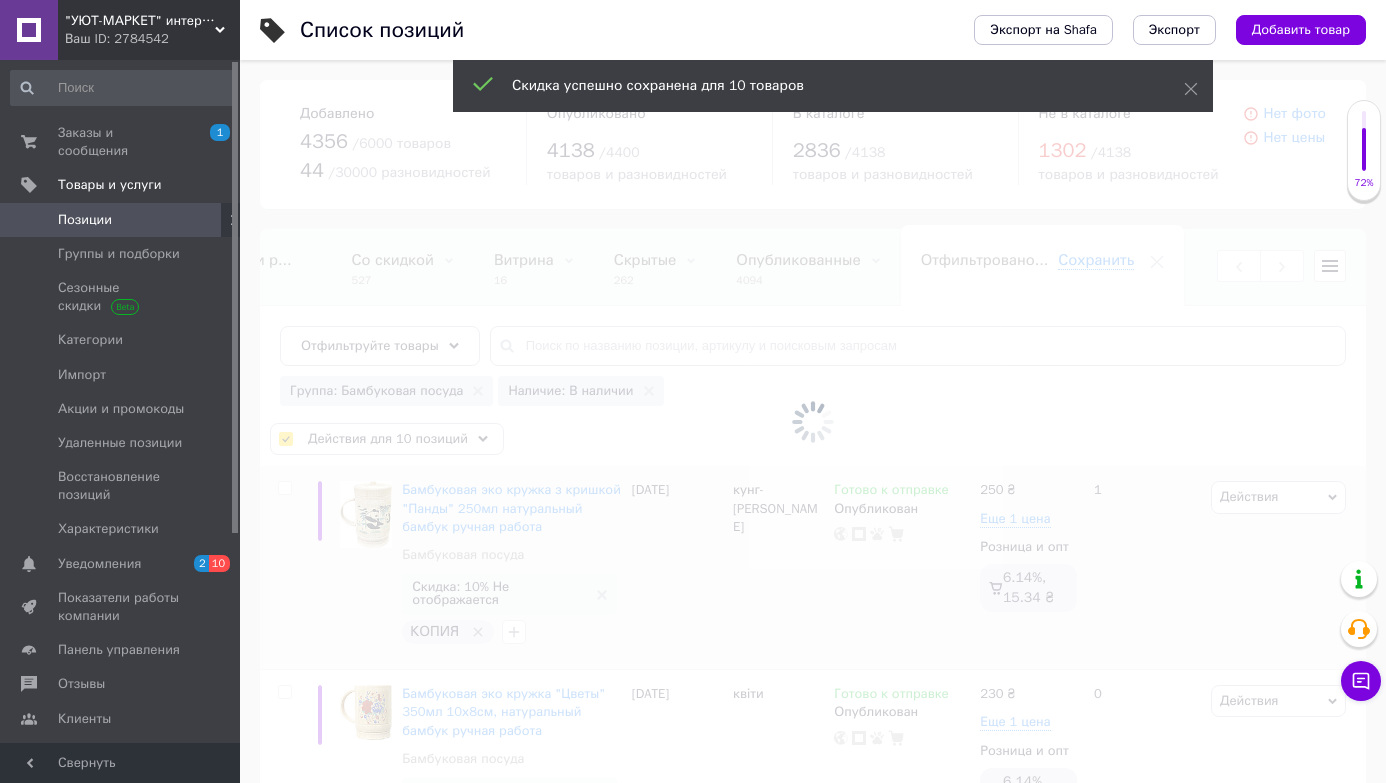 checkbox on "false" 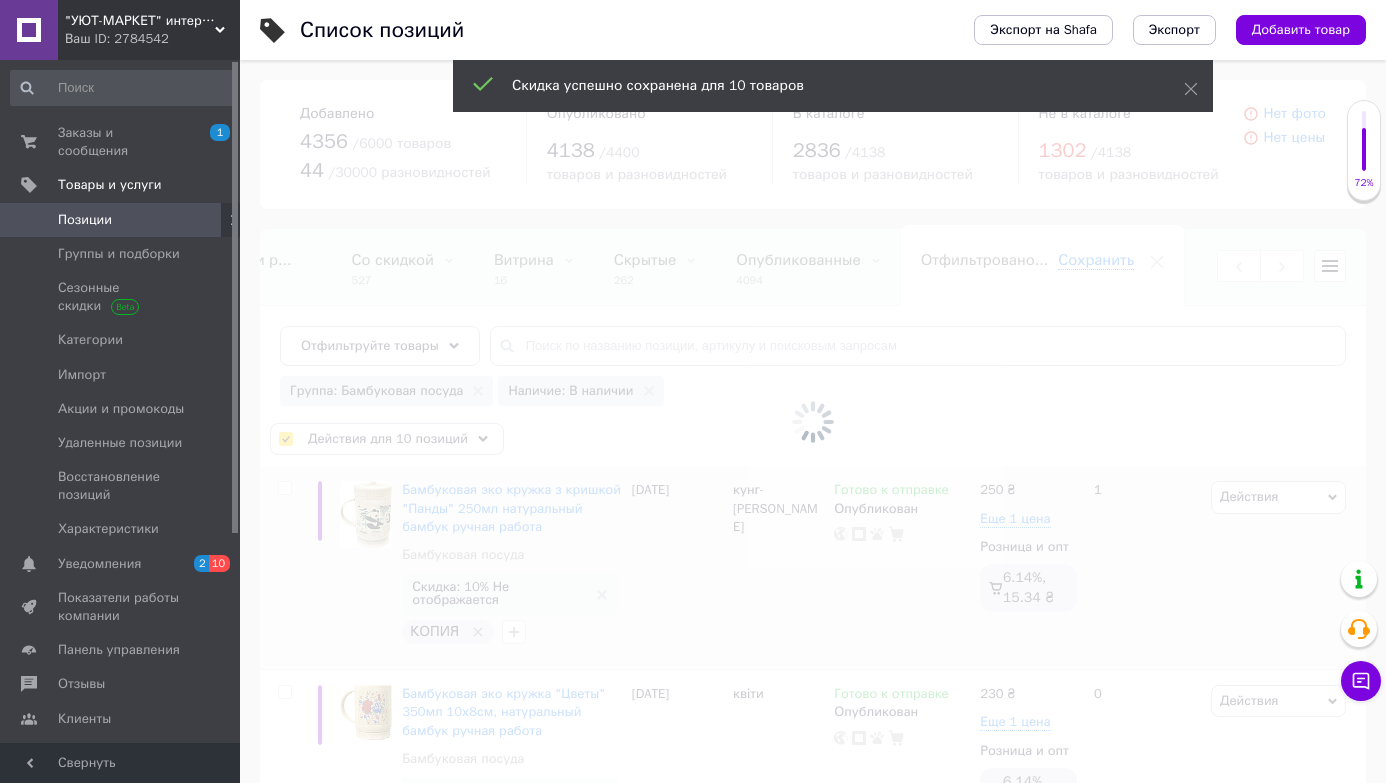 checkbox on "false" 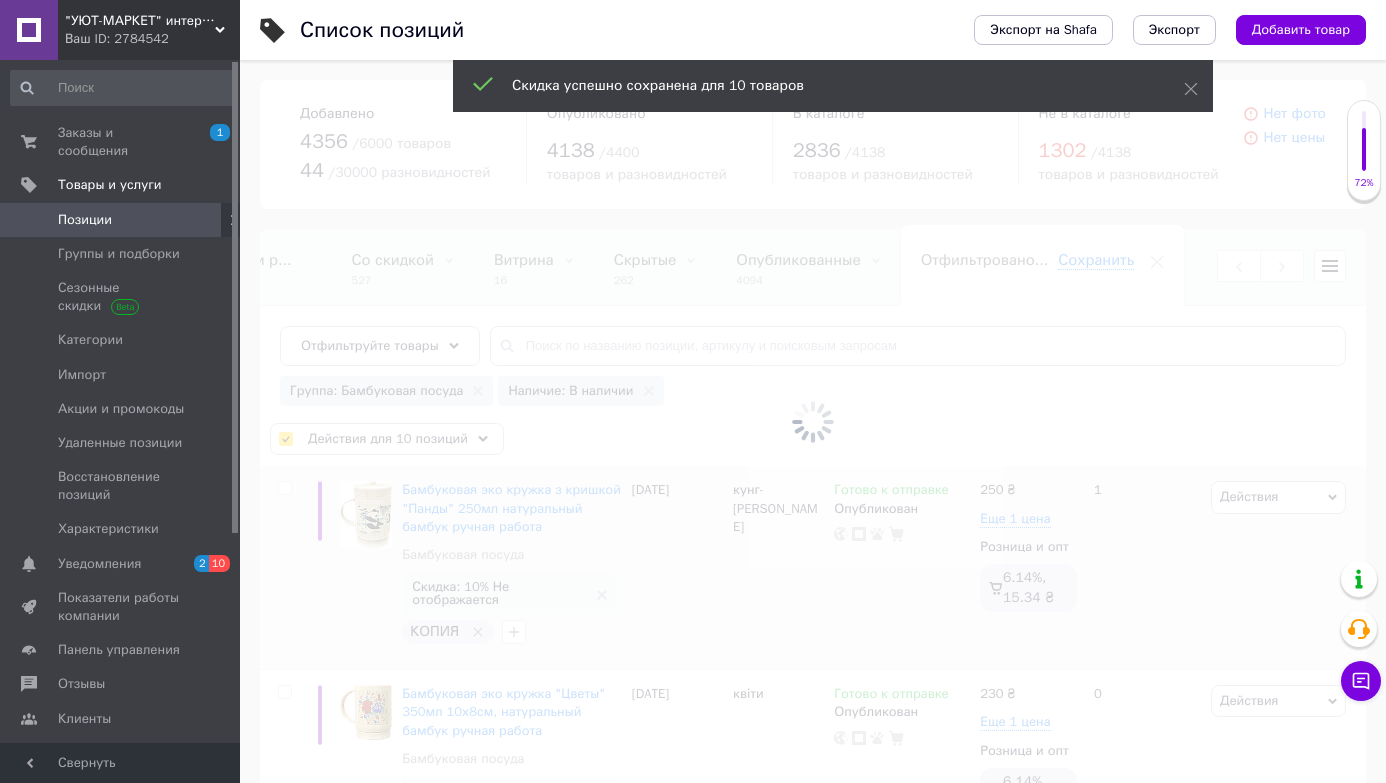 checkbox on "false" 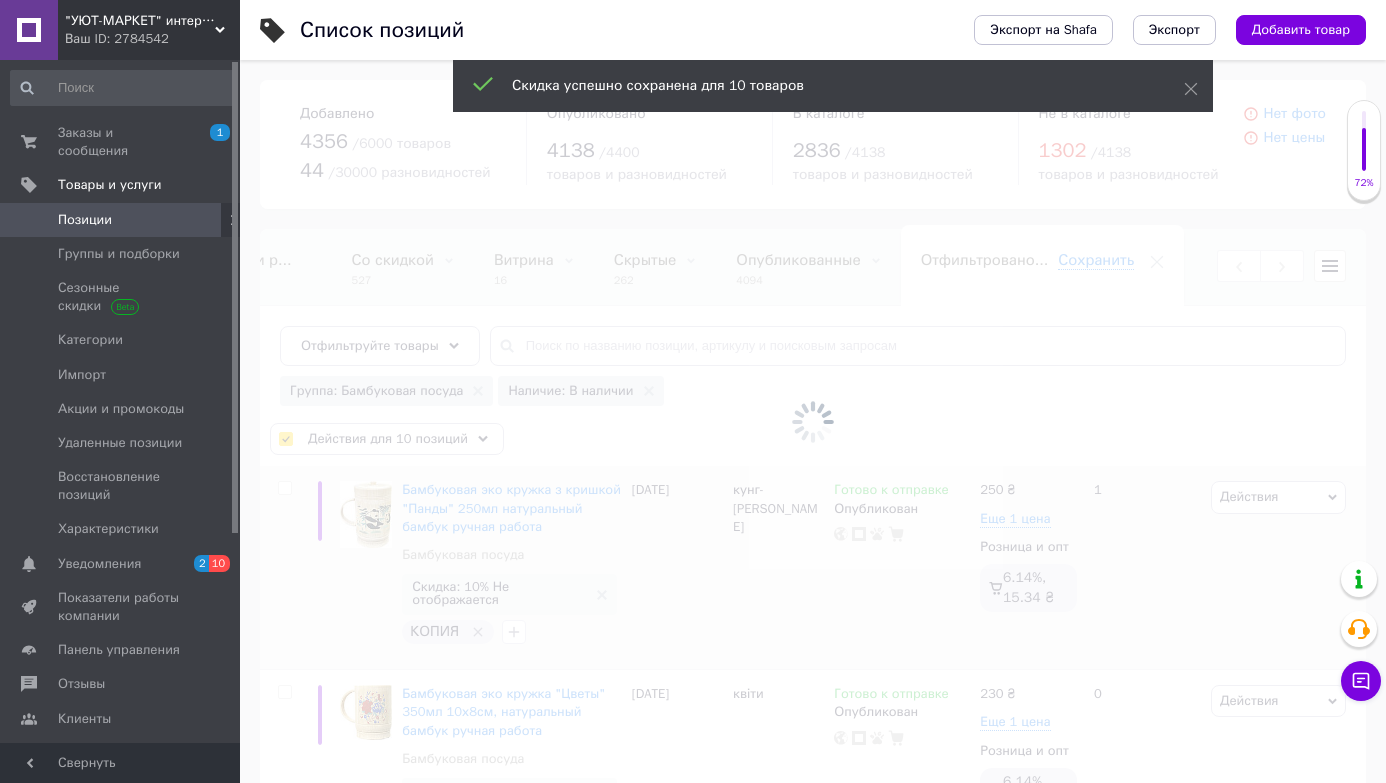 checkbox on "false" 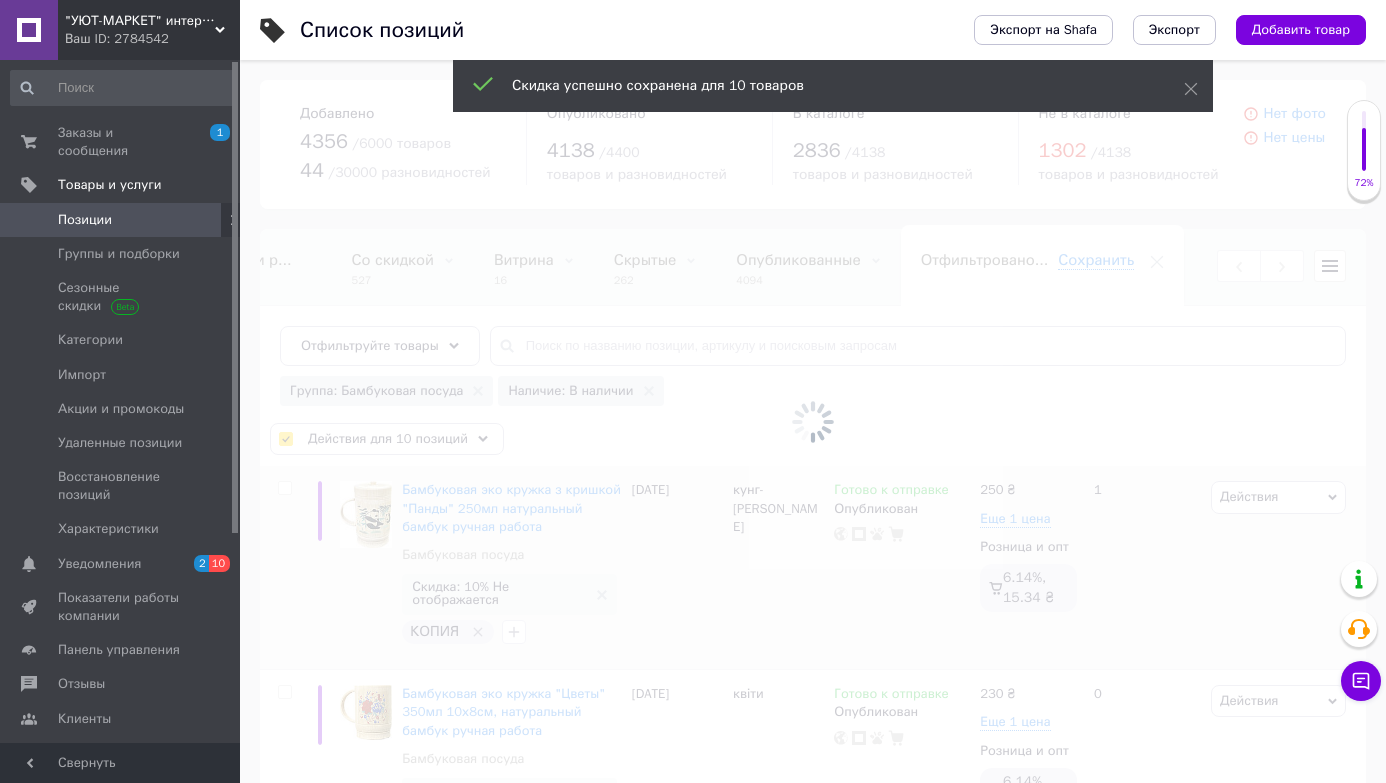 checkbox on "false" 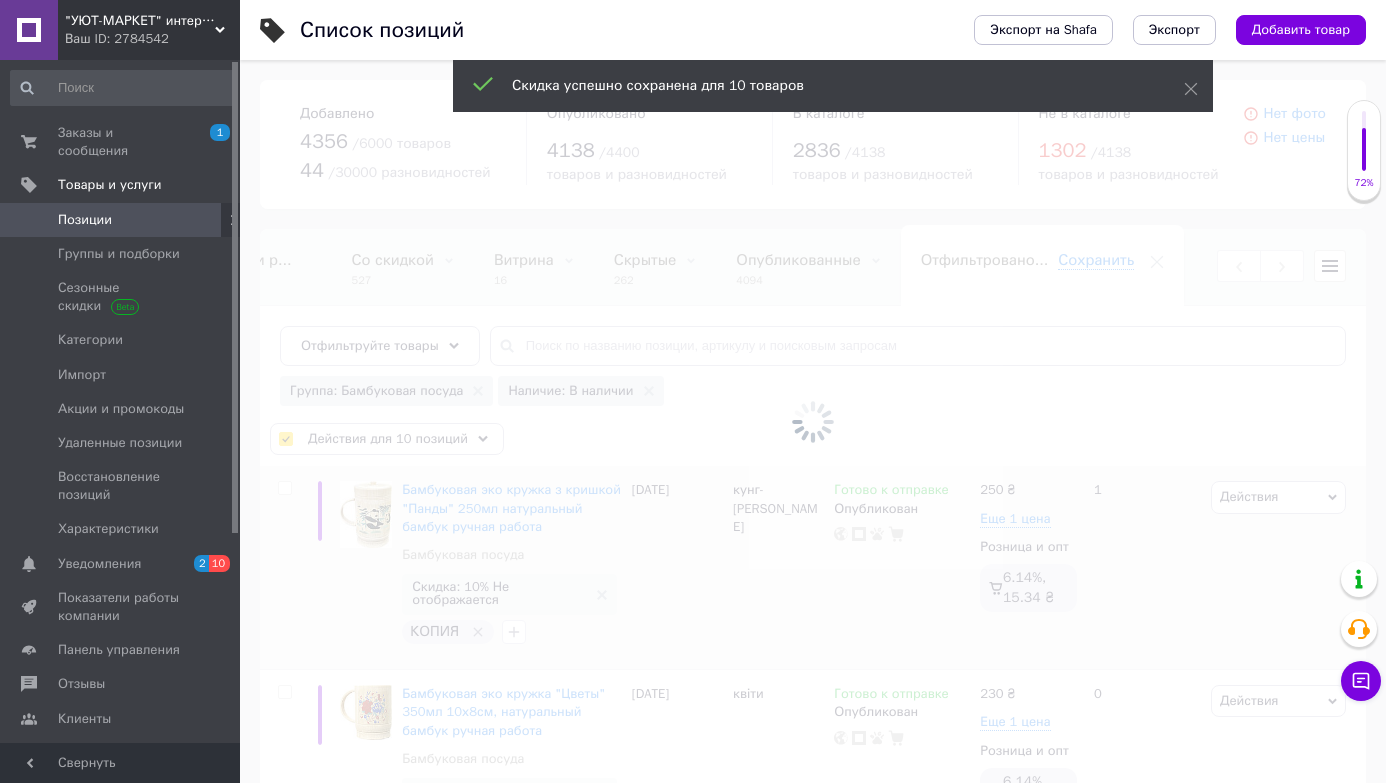 checkbox on "false" 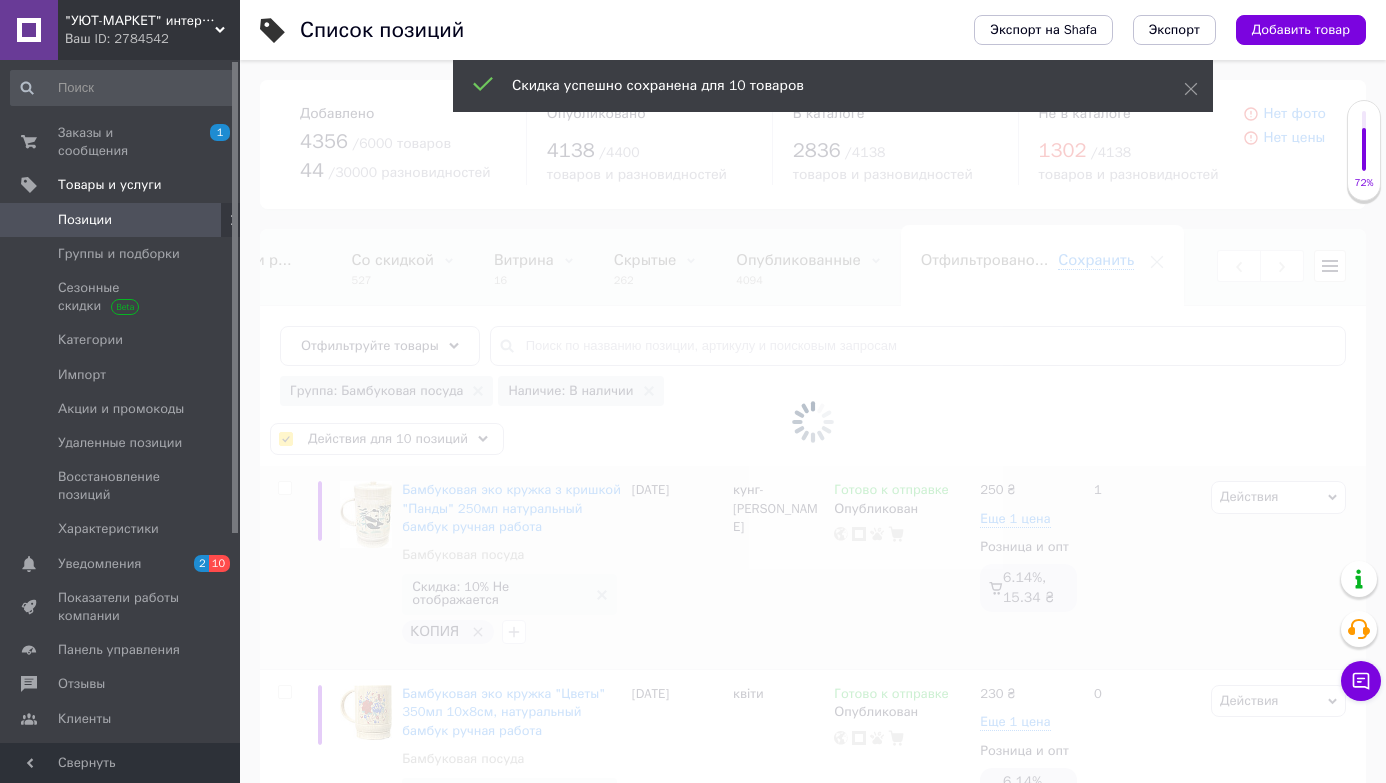 checkbox on "false" 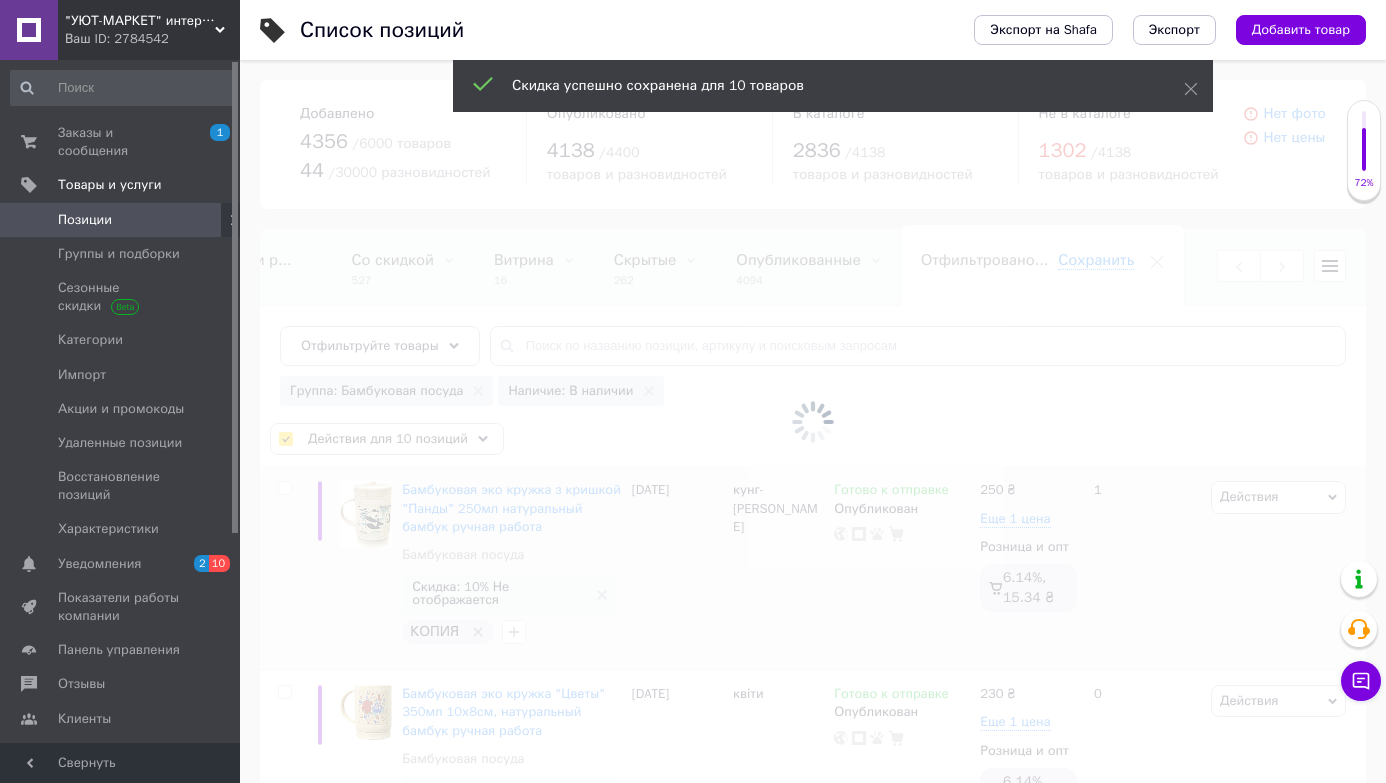 checkbox on "false" 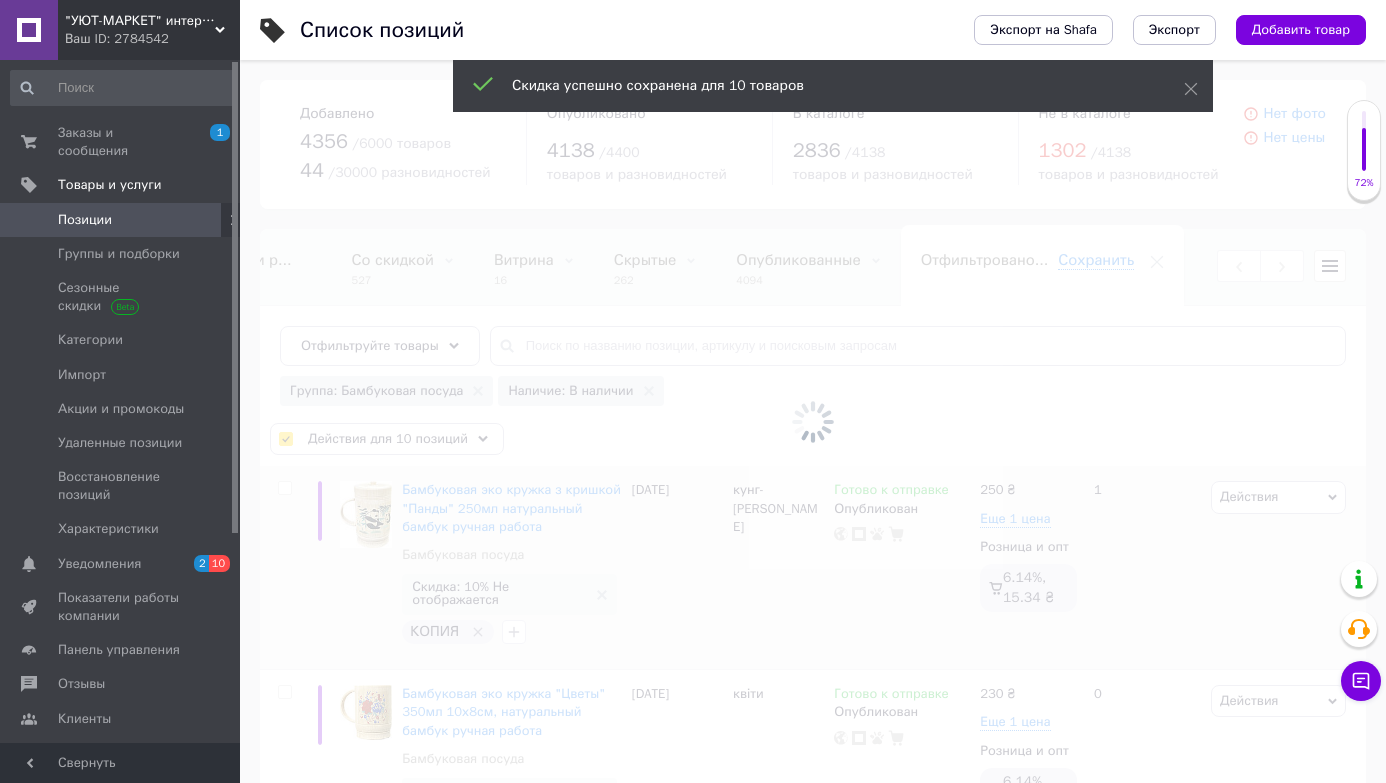 checkbox on "false" 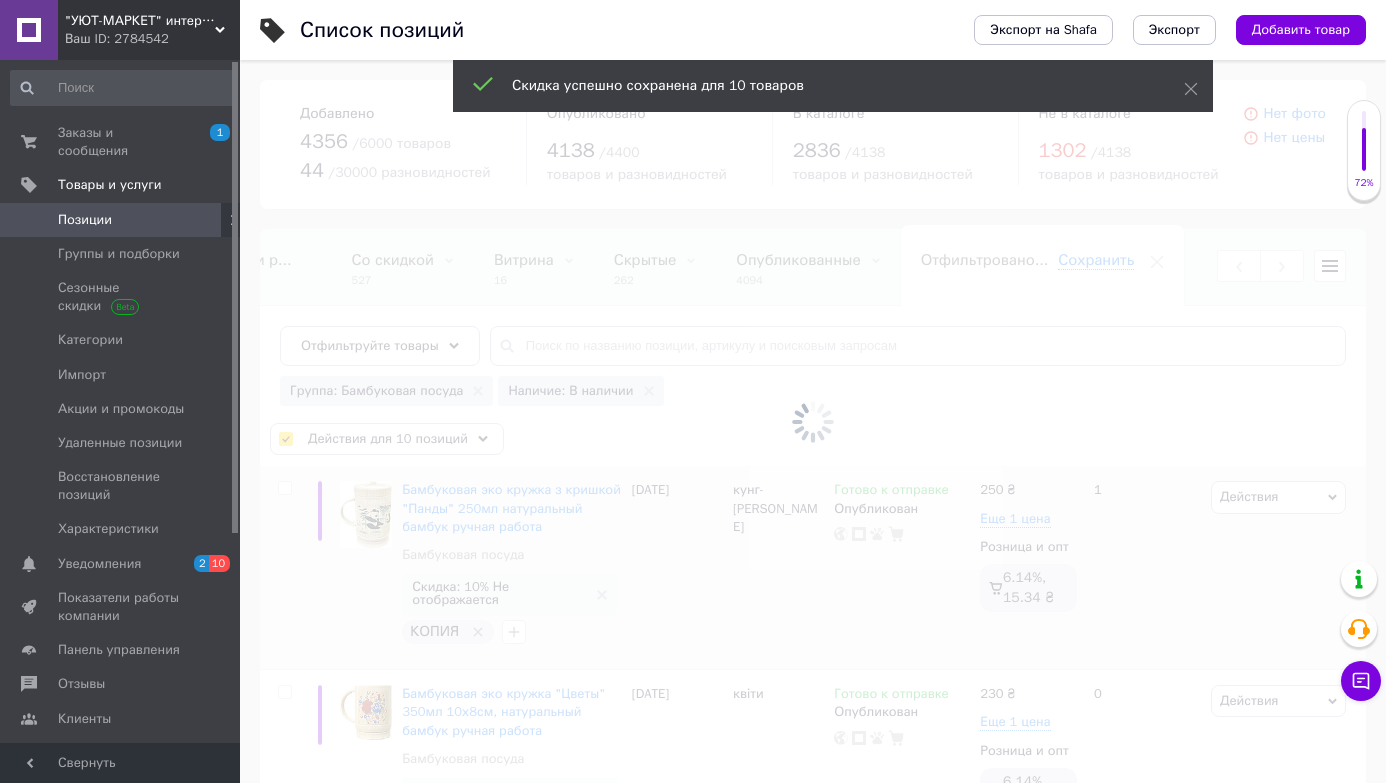 checkbox on "false" 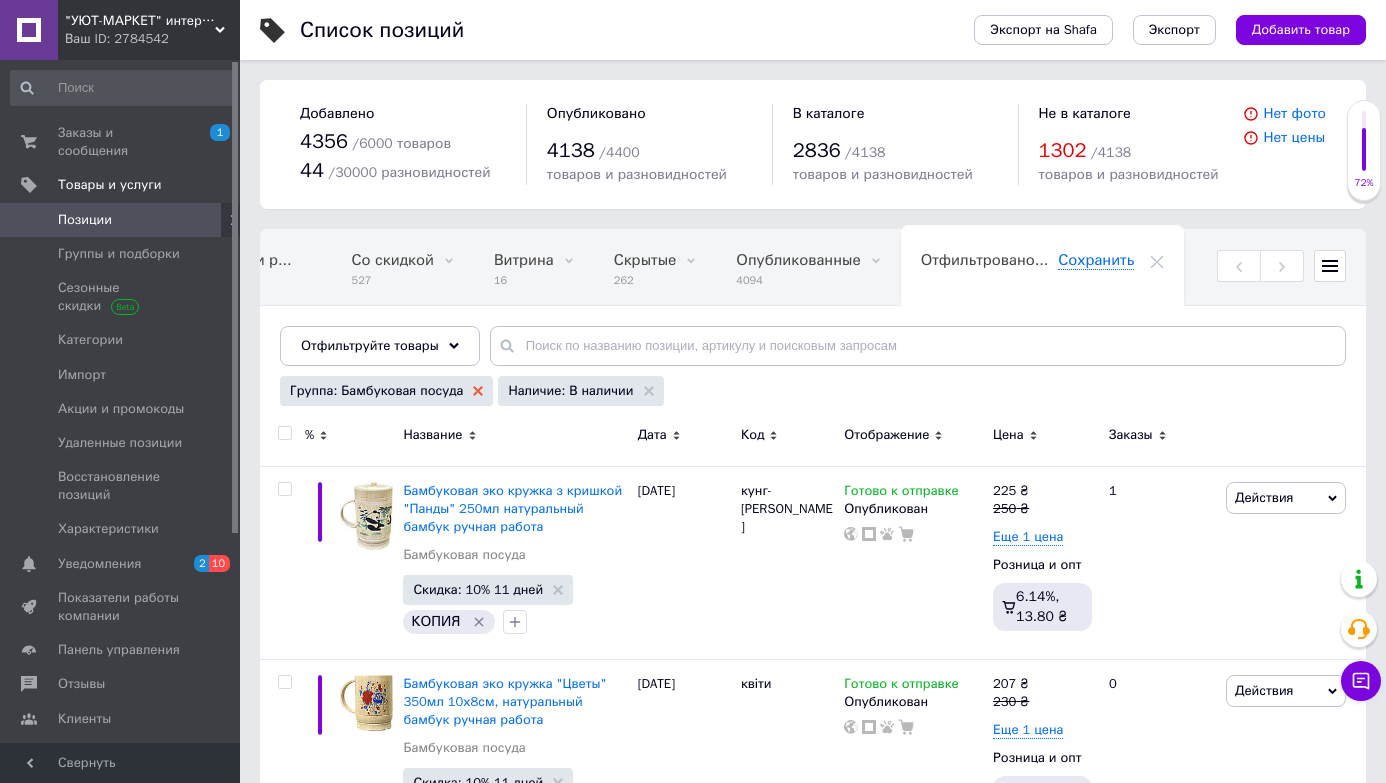 click 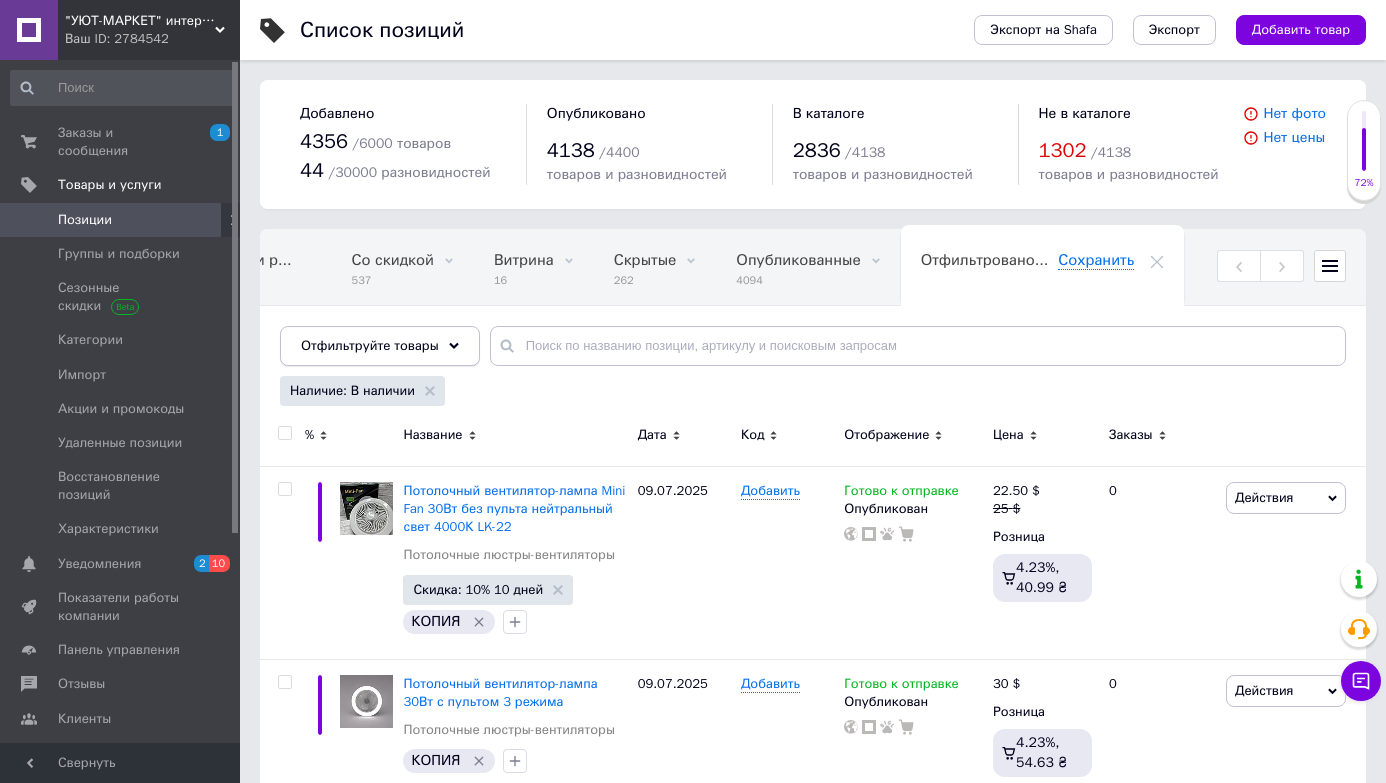 click 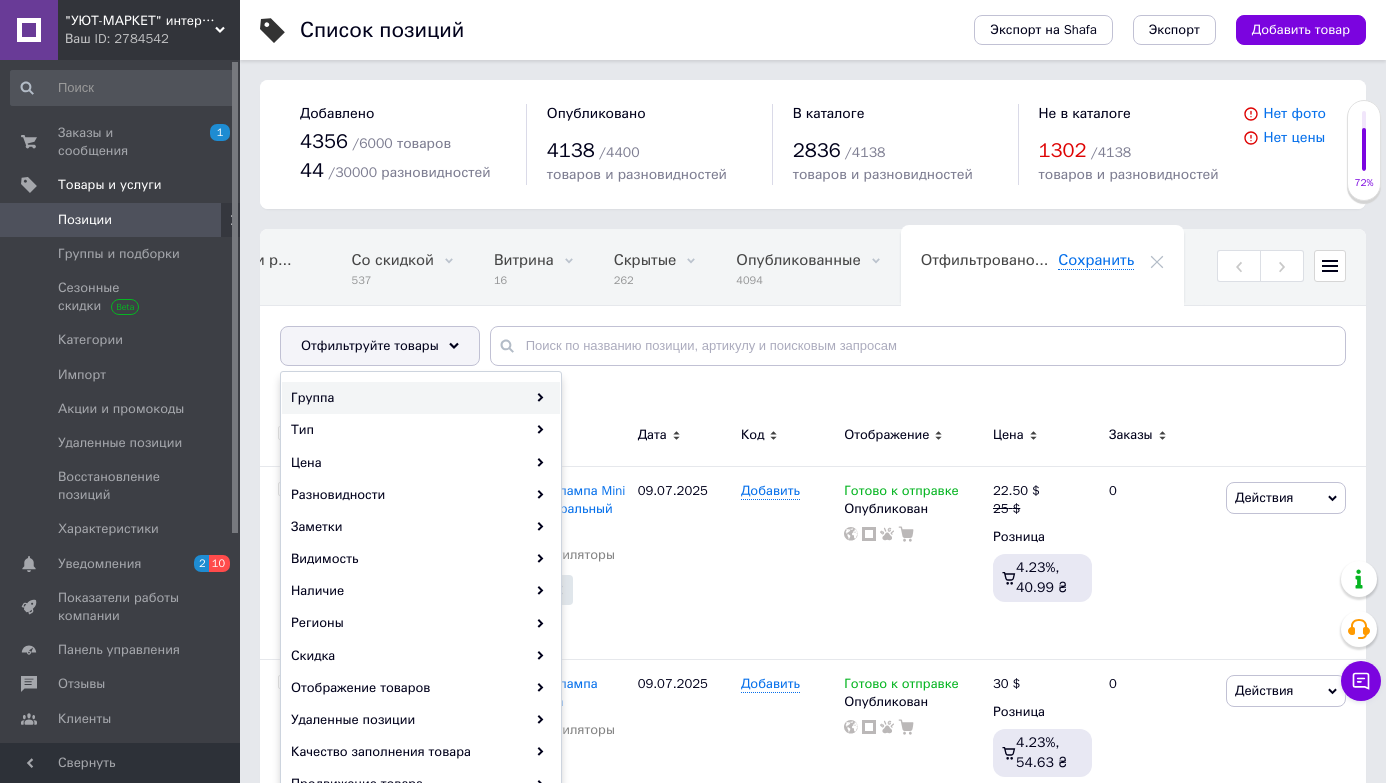 click on "Группа" at bounding box center (421, 398) 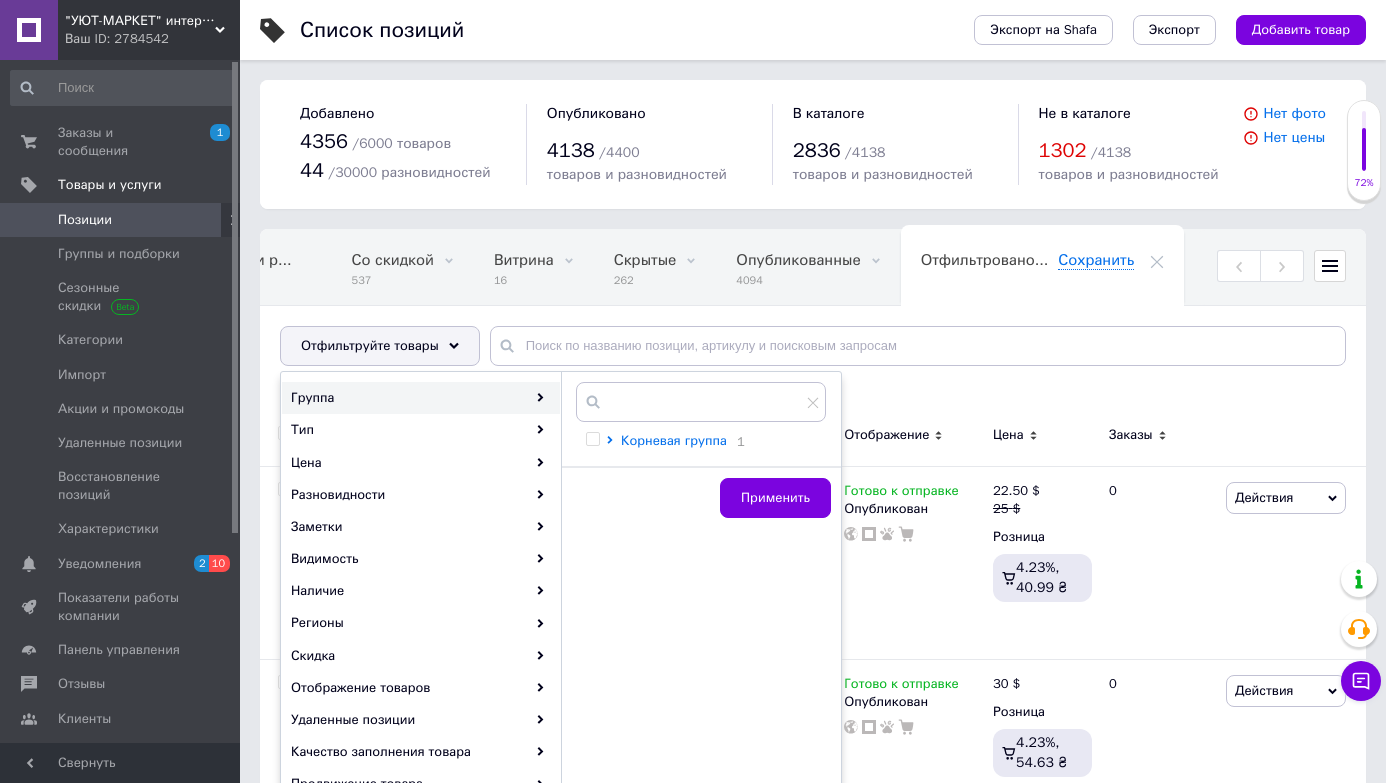 click on "Корневая группа" at bounding box center [674, 440] 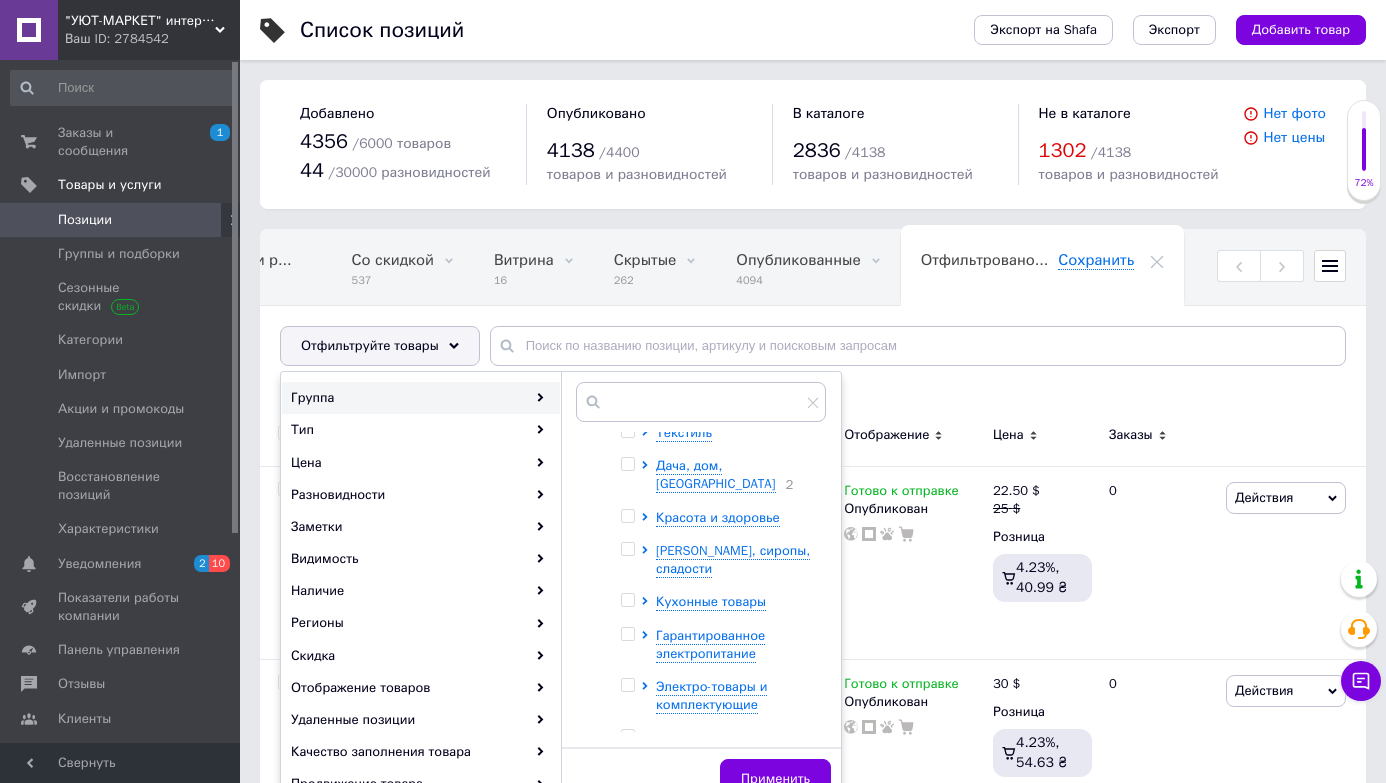 scroll, scrollTop: 200, scrollLeft: 0, axis: vertical 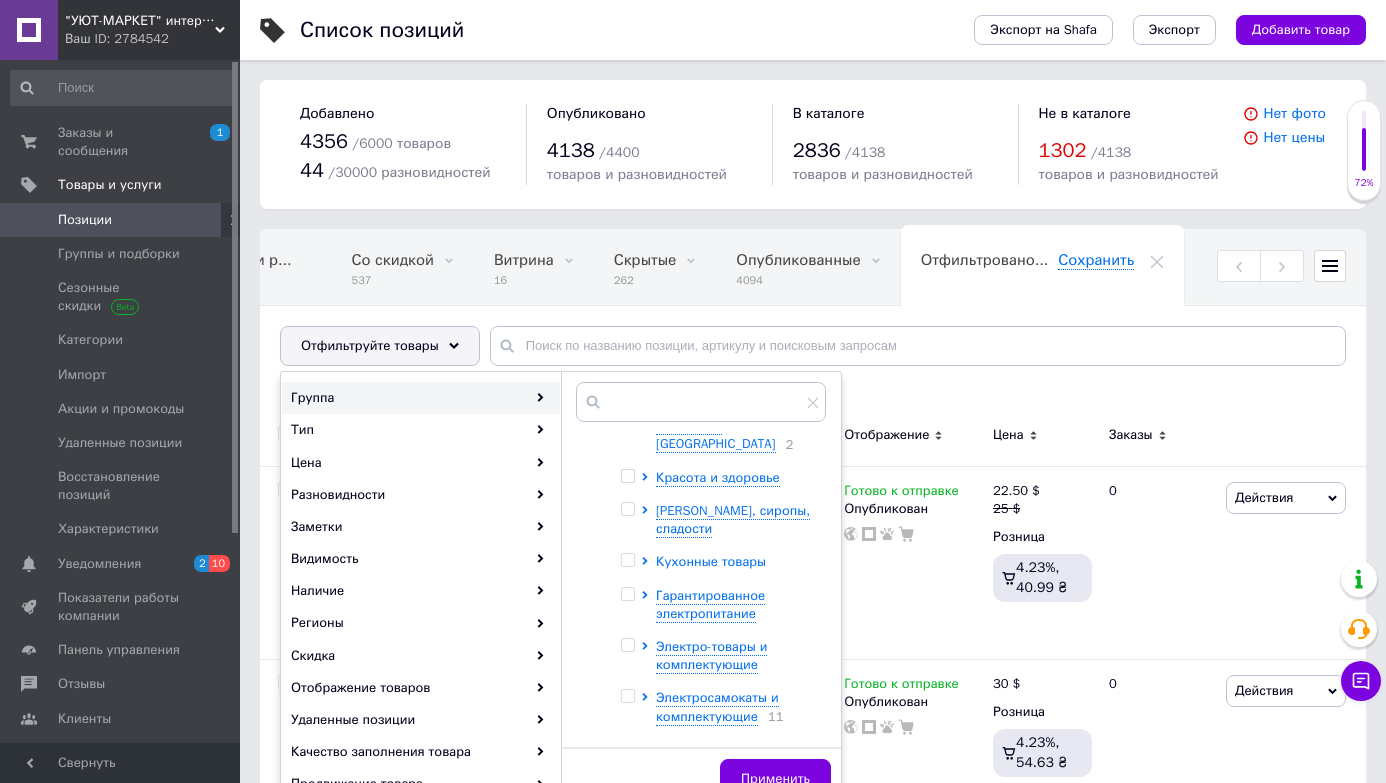 click on "Кухонные товары" at bounding box center (711, 561) 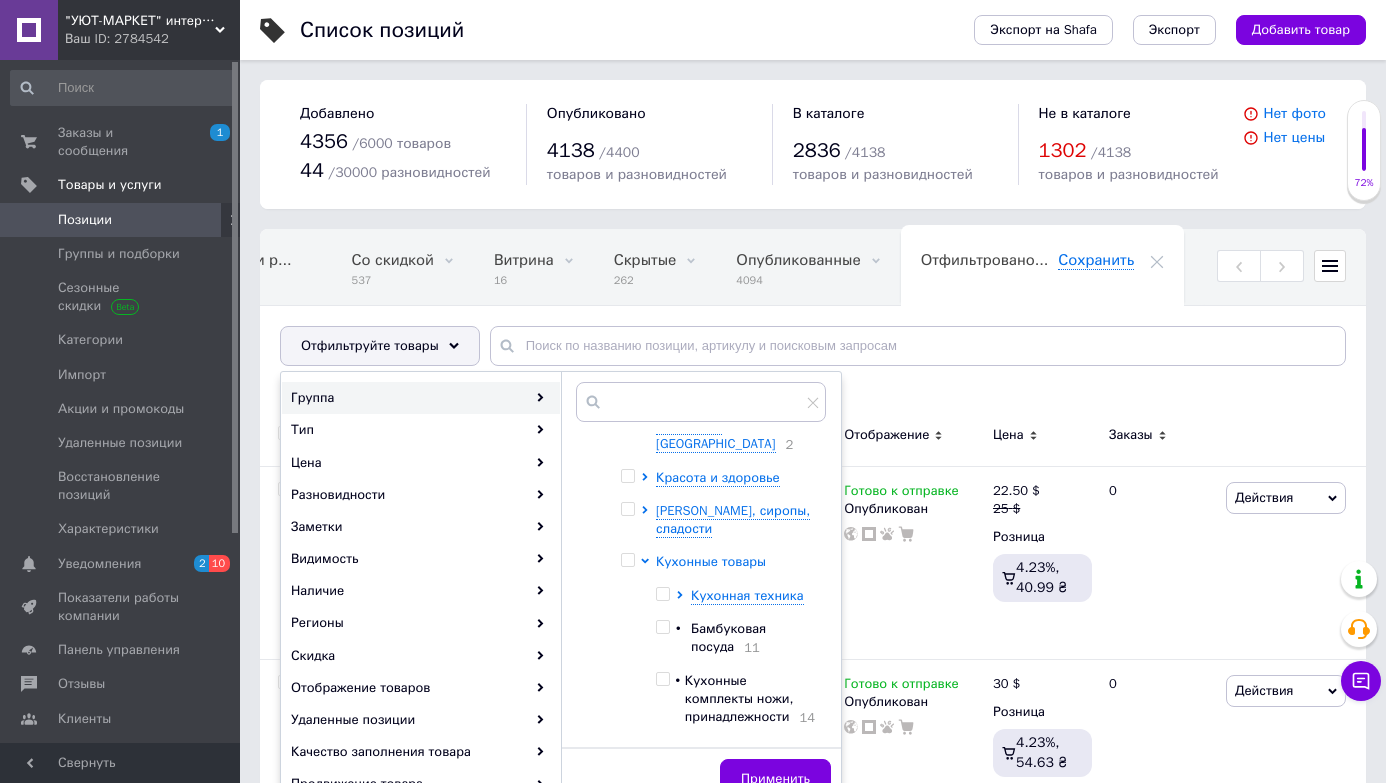 scroll, scrollTop: 240, scrollLeft: 0, axis: vertical 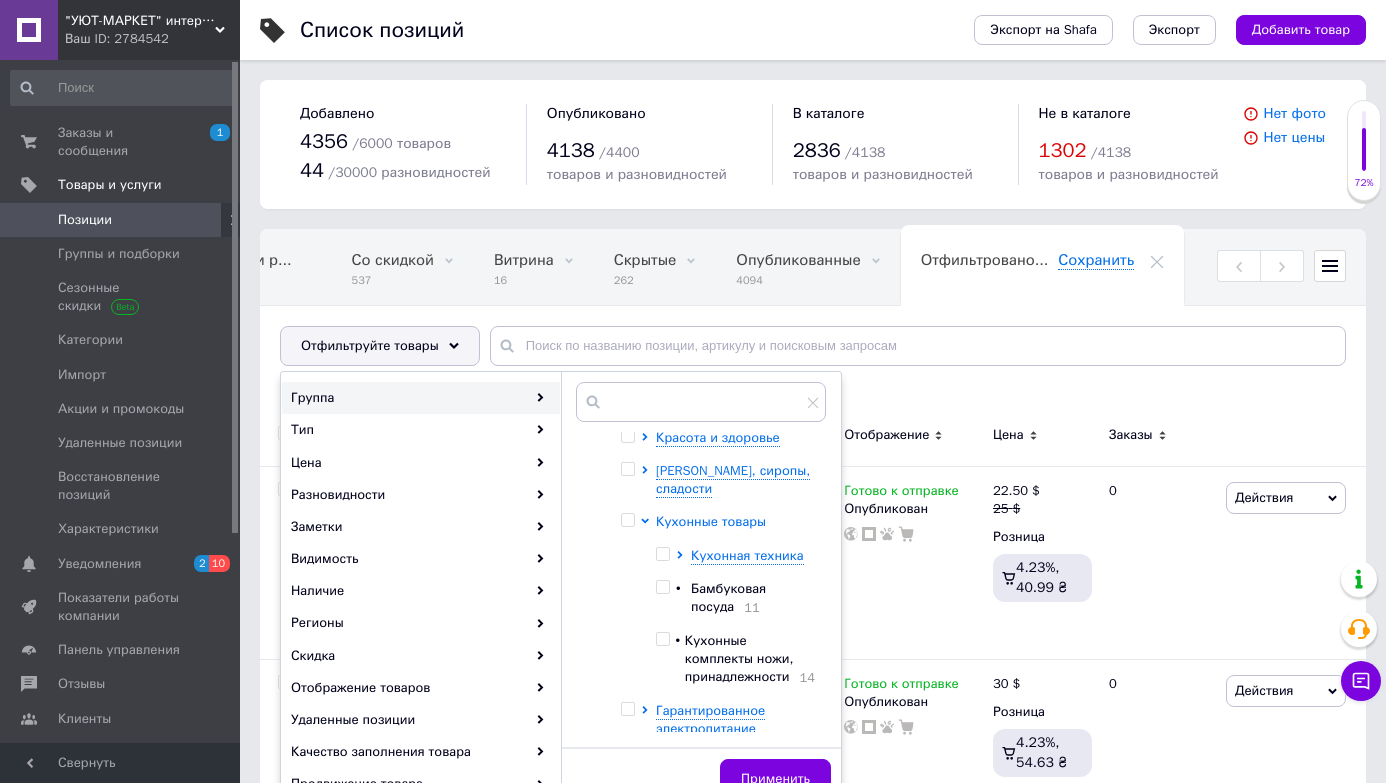 click on "Кухонная техника" at bounding box center (747, 555) 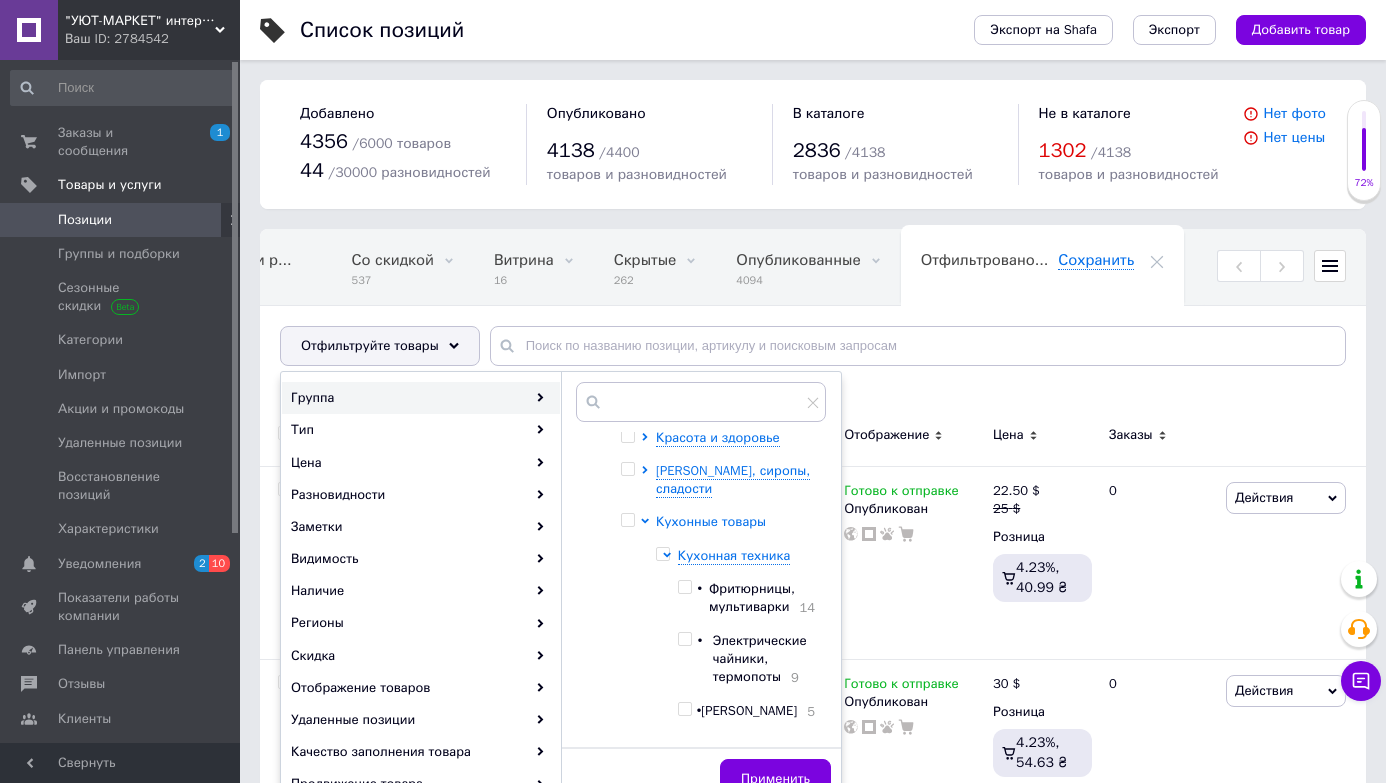 scroll, scrollTop: 280, scrollLeft: 0, axis: vertical 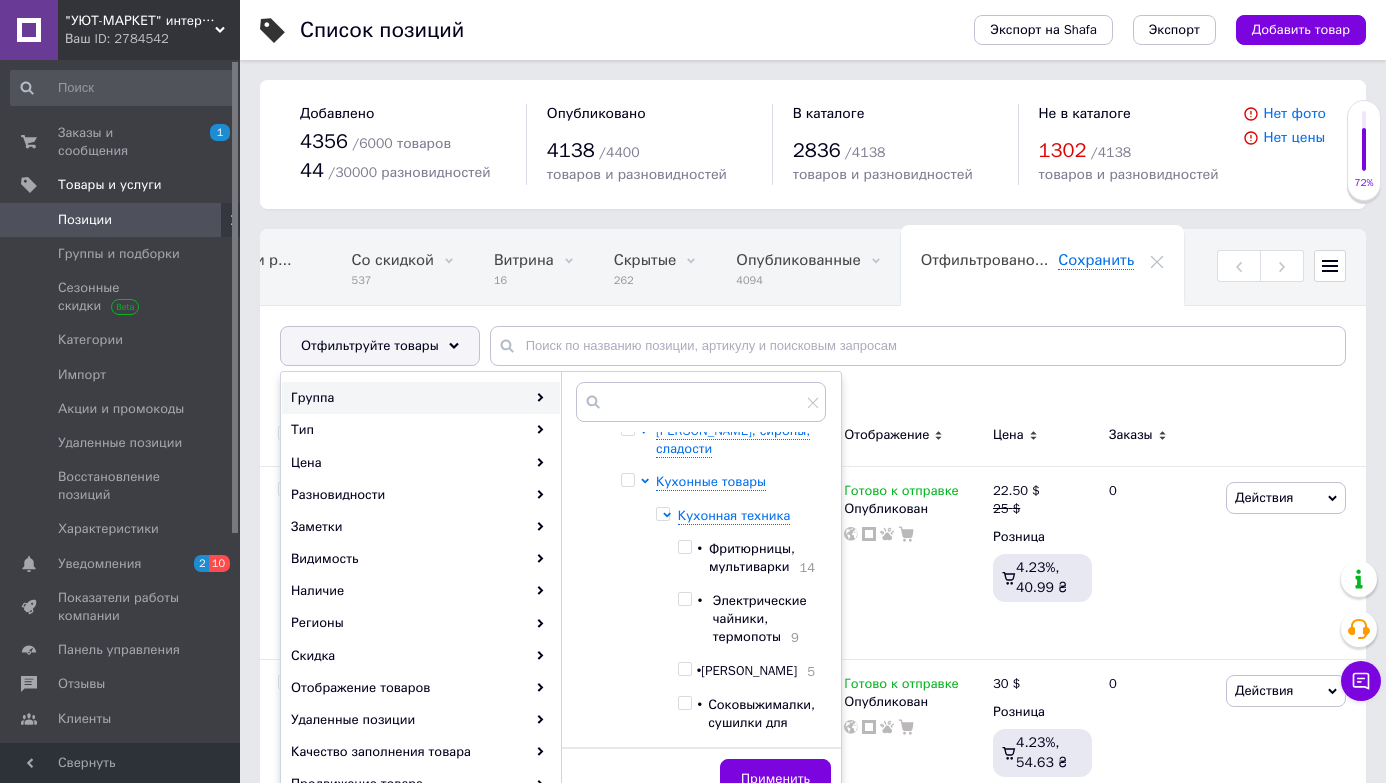 click at bounding box center [676, 777] 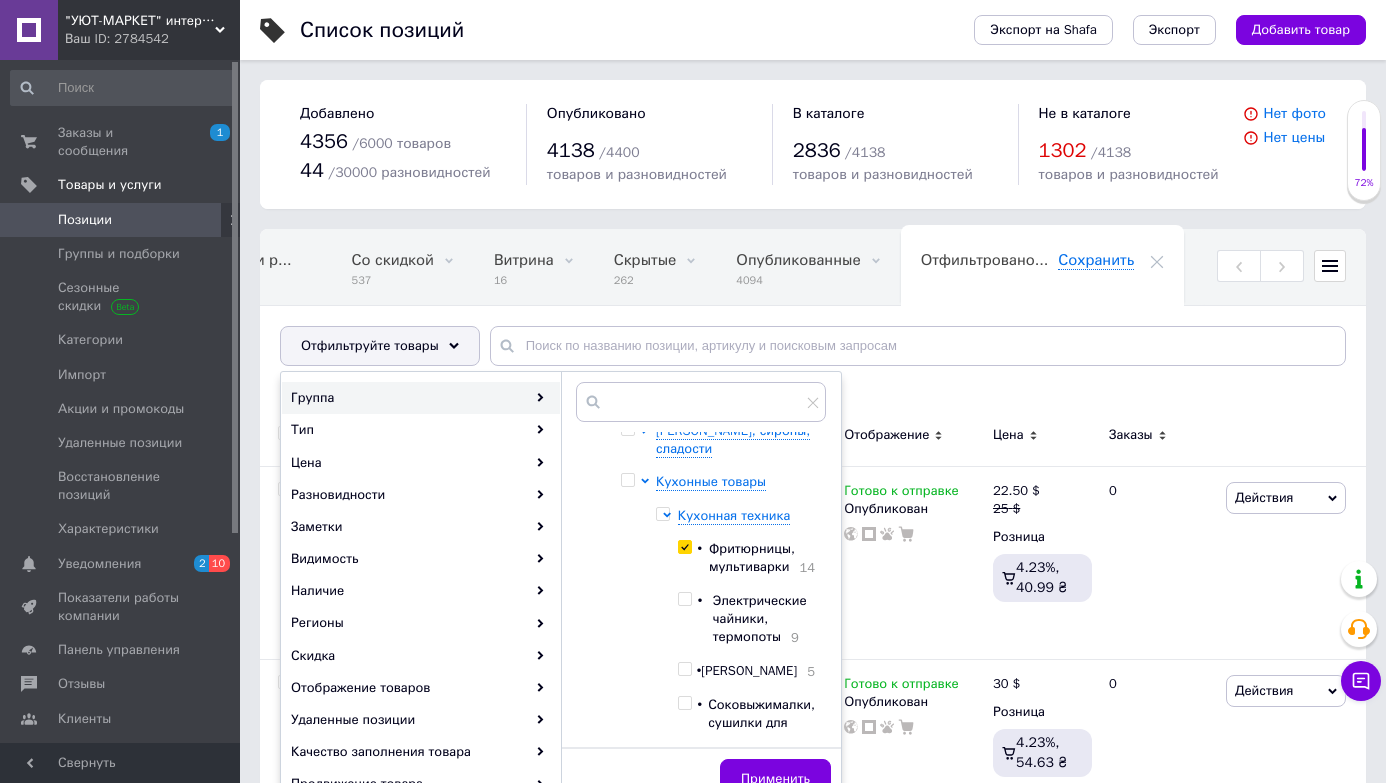 checkbox on "true" 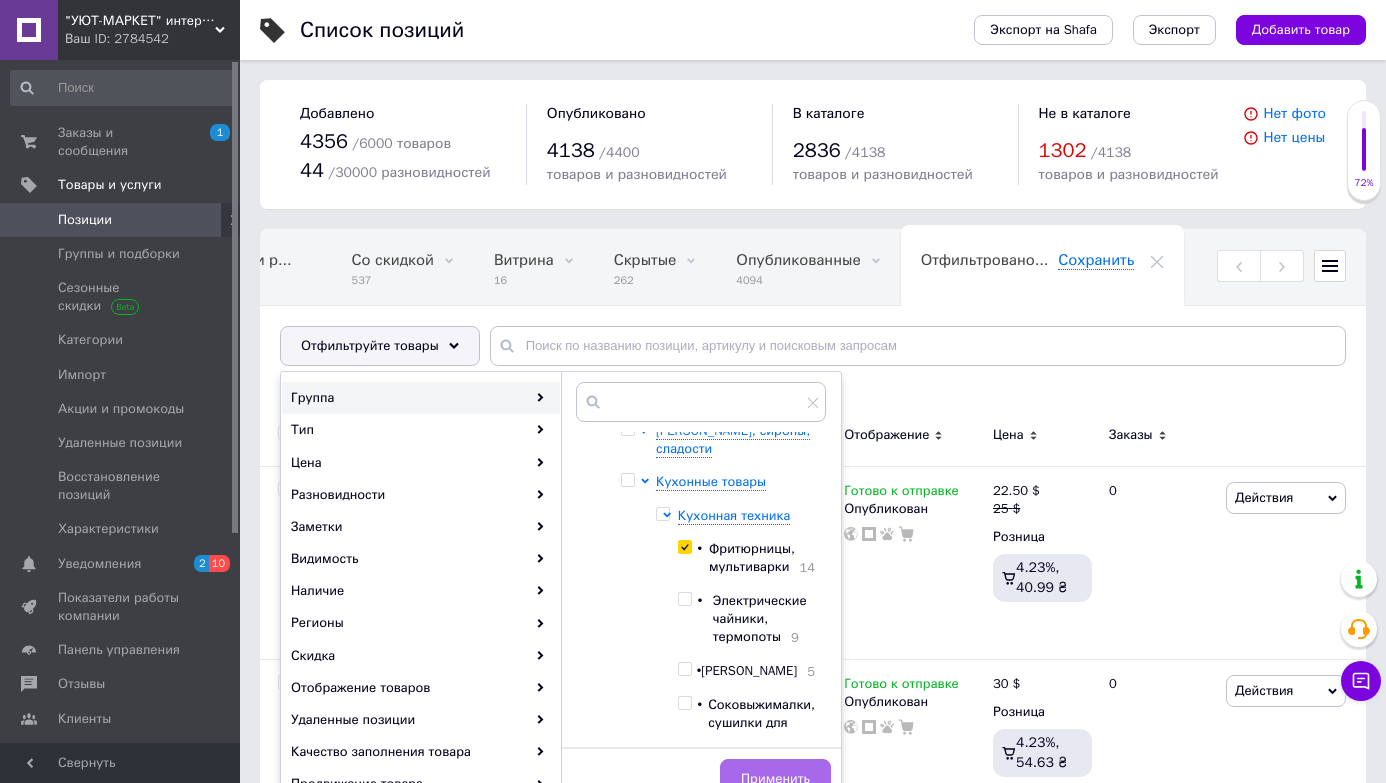 click on "Применить" at bounding box center [775, 779] 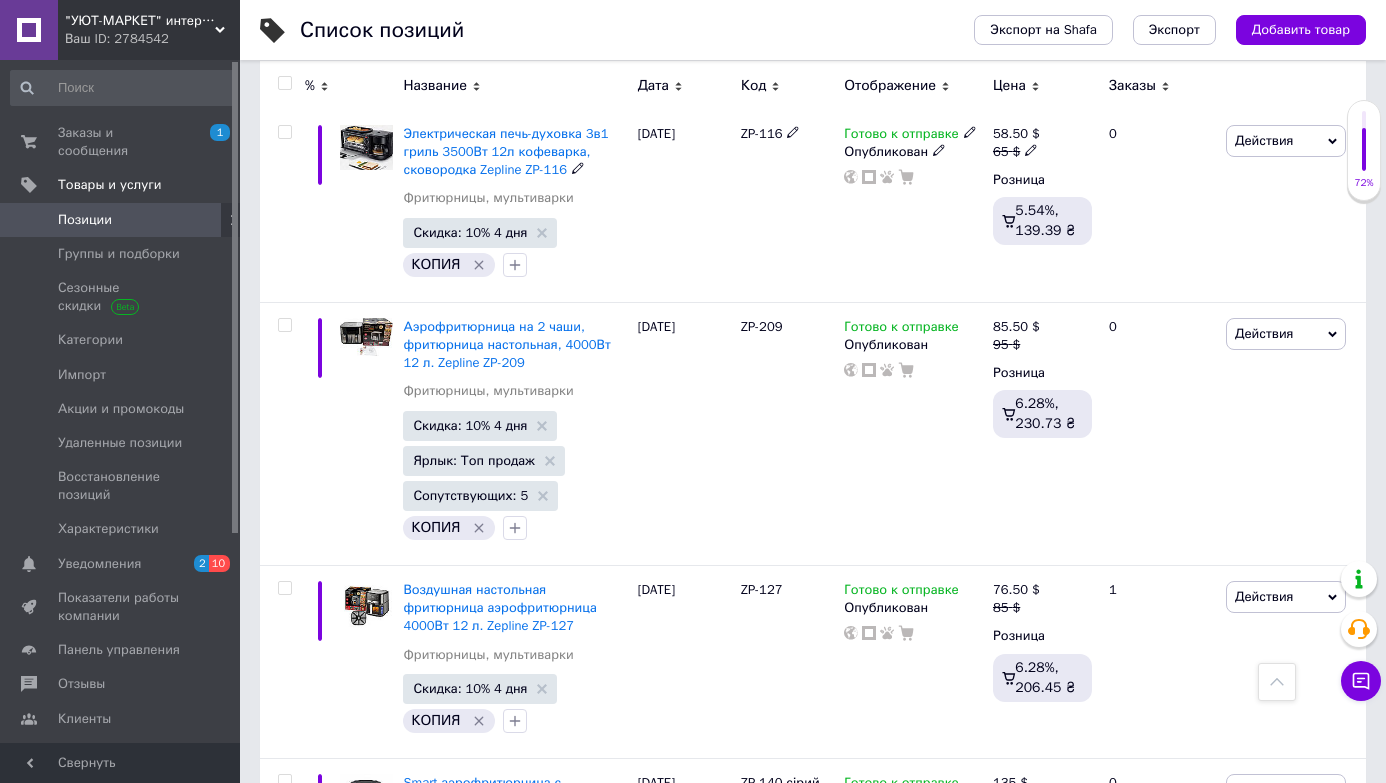 scroll, scrollTop: 355, scrollLeft: 0, axis: vertical 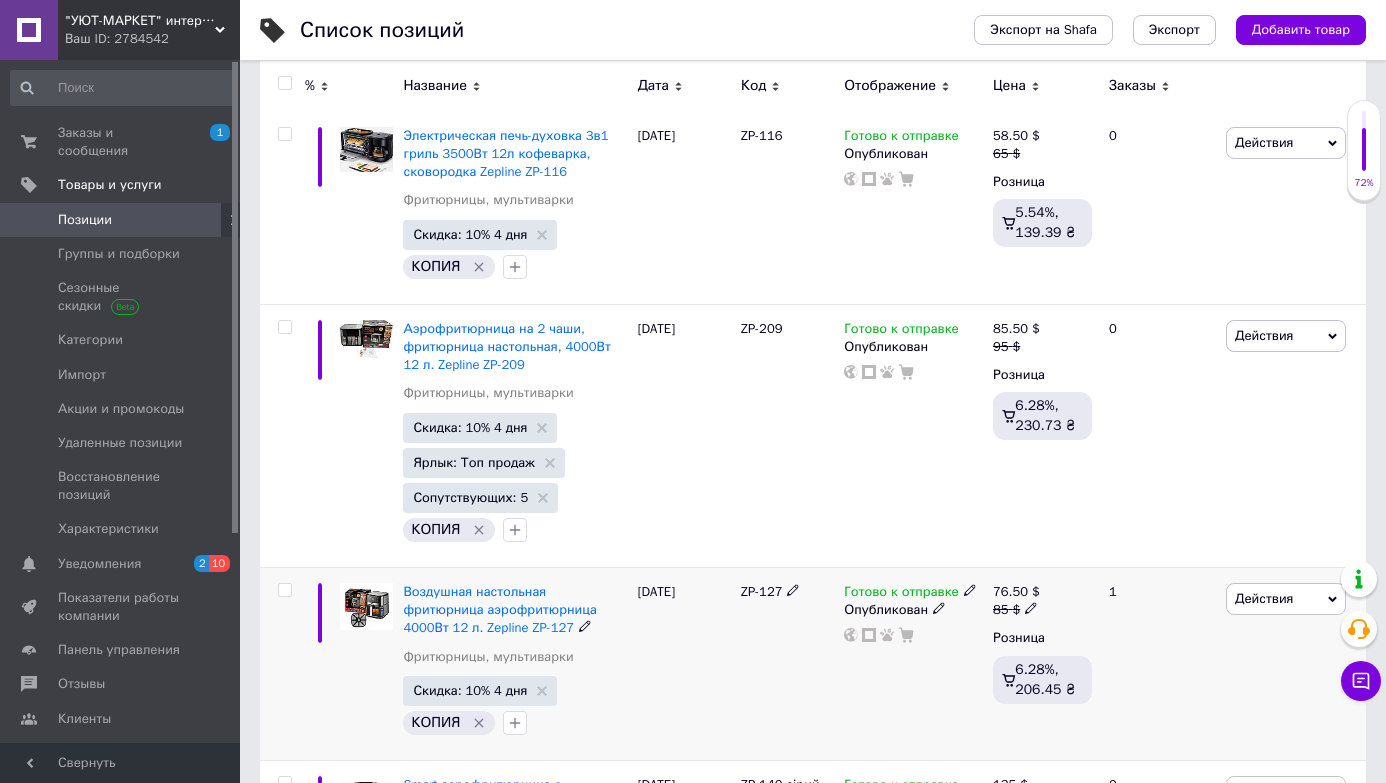 click on "Действия" at bounding box center [1264, 598] 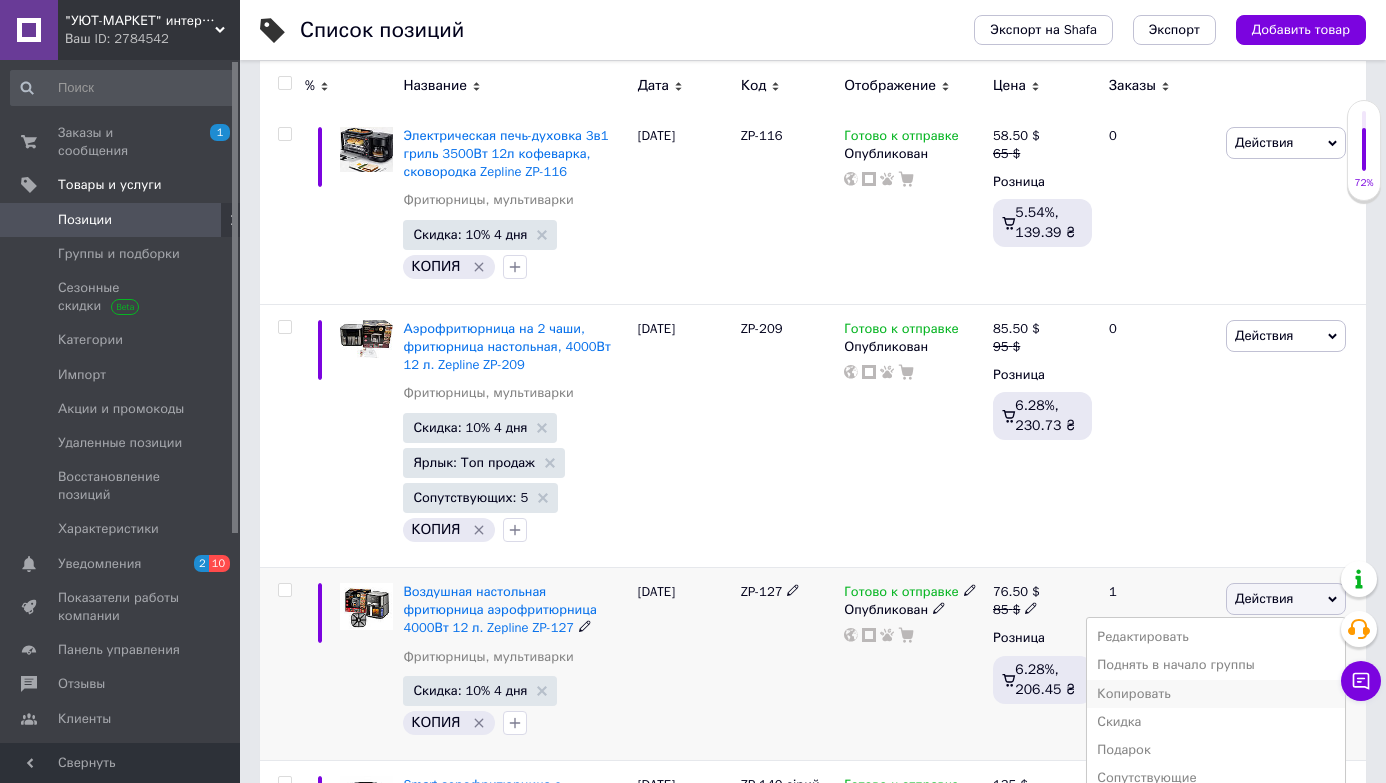 click on "Копировать" at bounding box center (1216, 694) 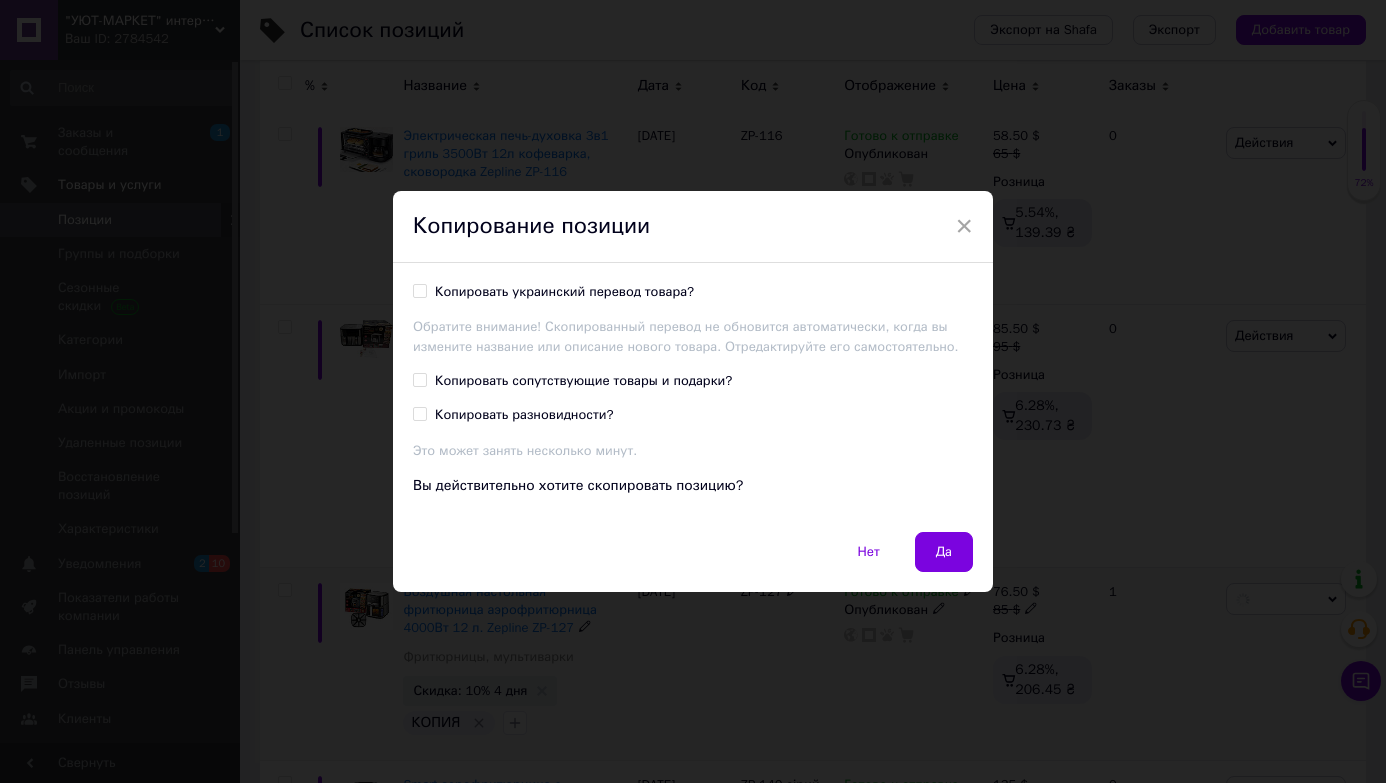 click on "Копировать украинский перевод товара?" at bounding box center (564, 292) 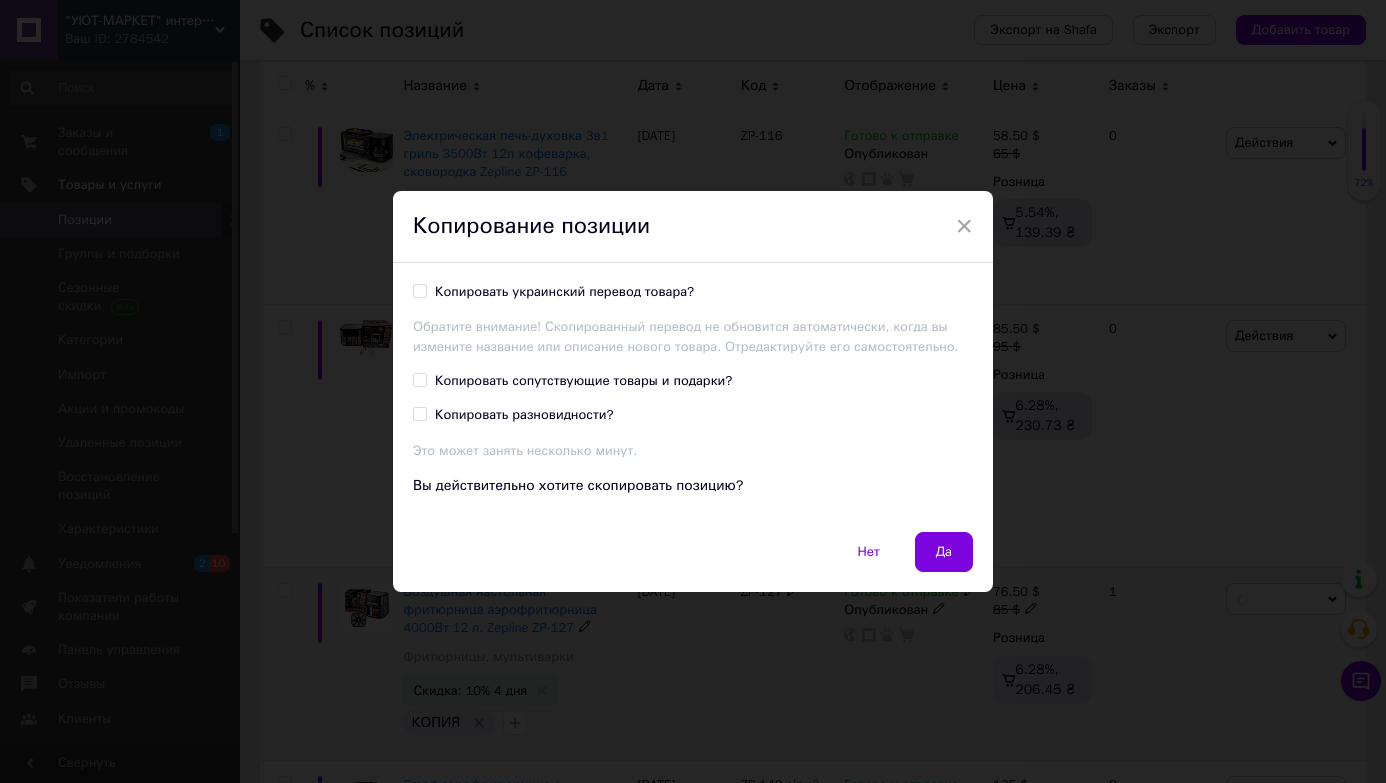 click on "Копировать украинский перевод товара?" at bounding box center (419, 290) 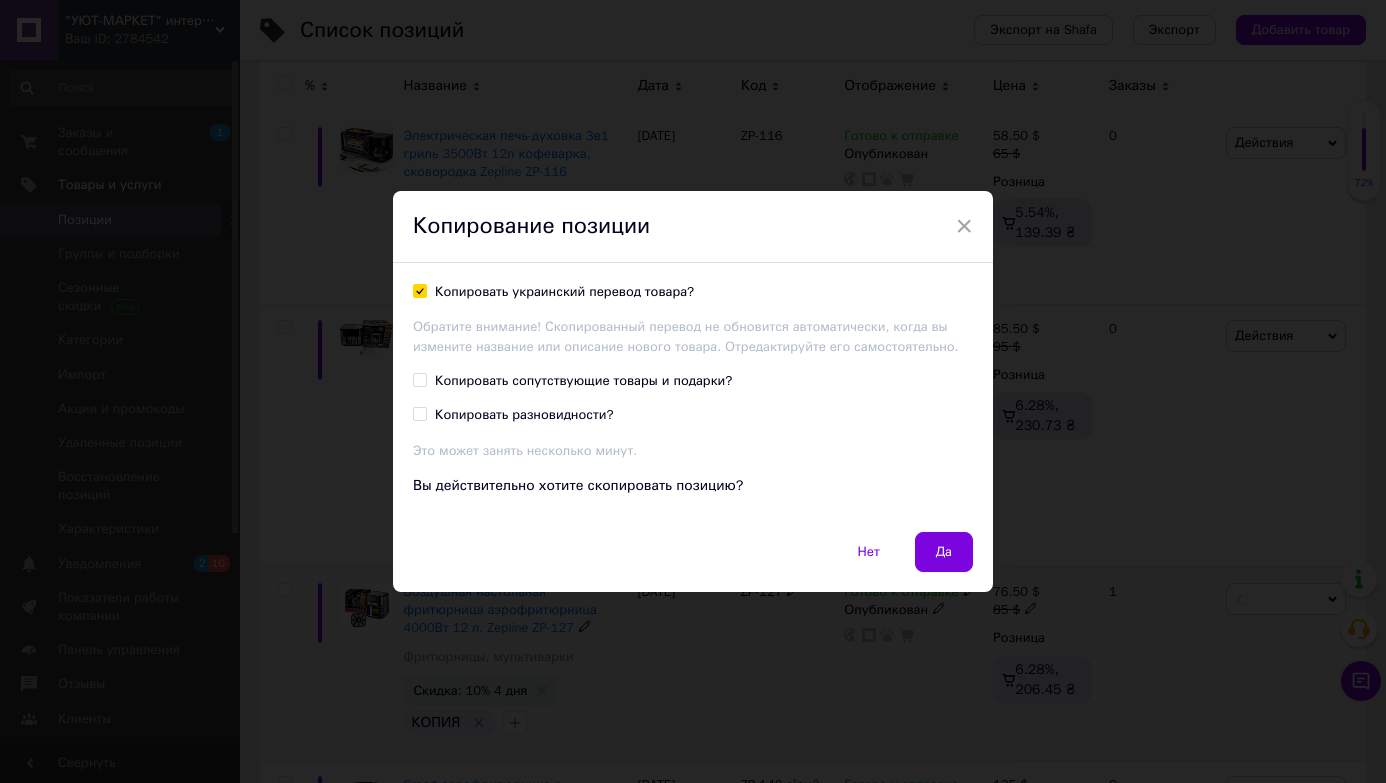 checkbox on "true" 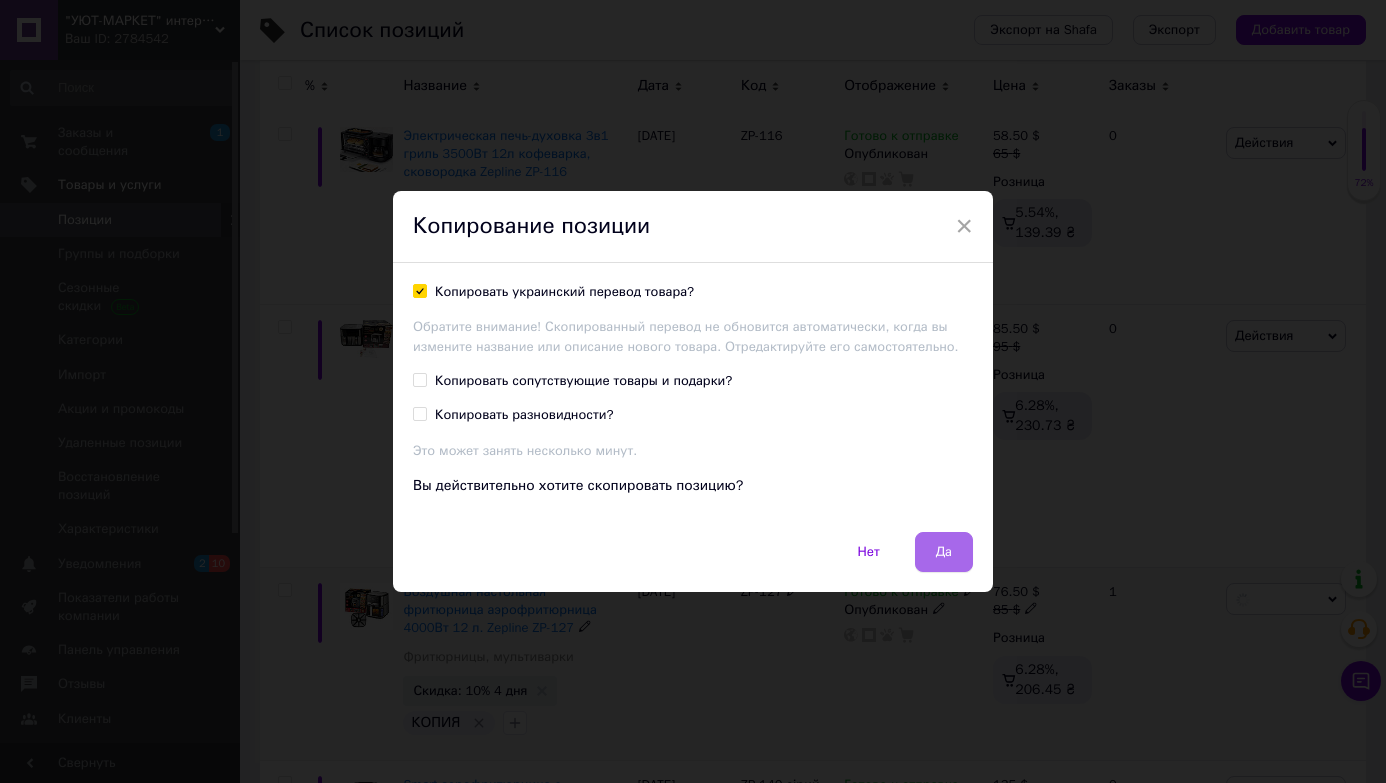 click on "Да" at bounding box center [944, 552] 